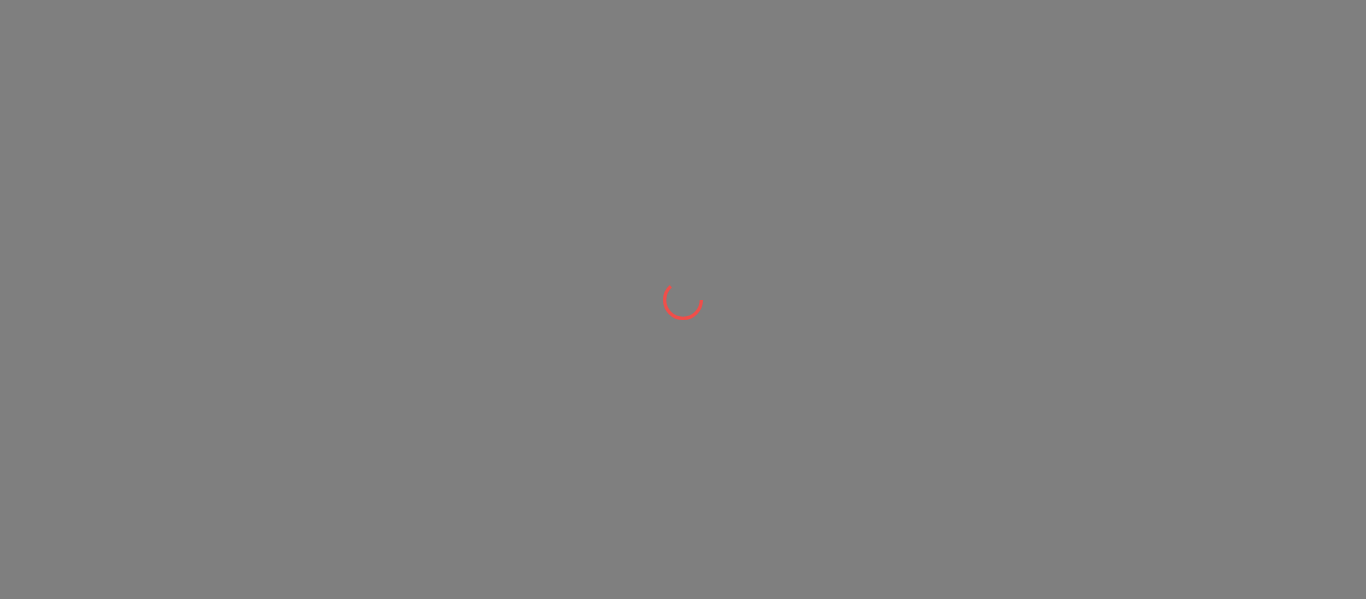scroll, scrollTop: 0, scrollLeft: 0, axis: both 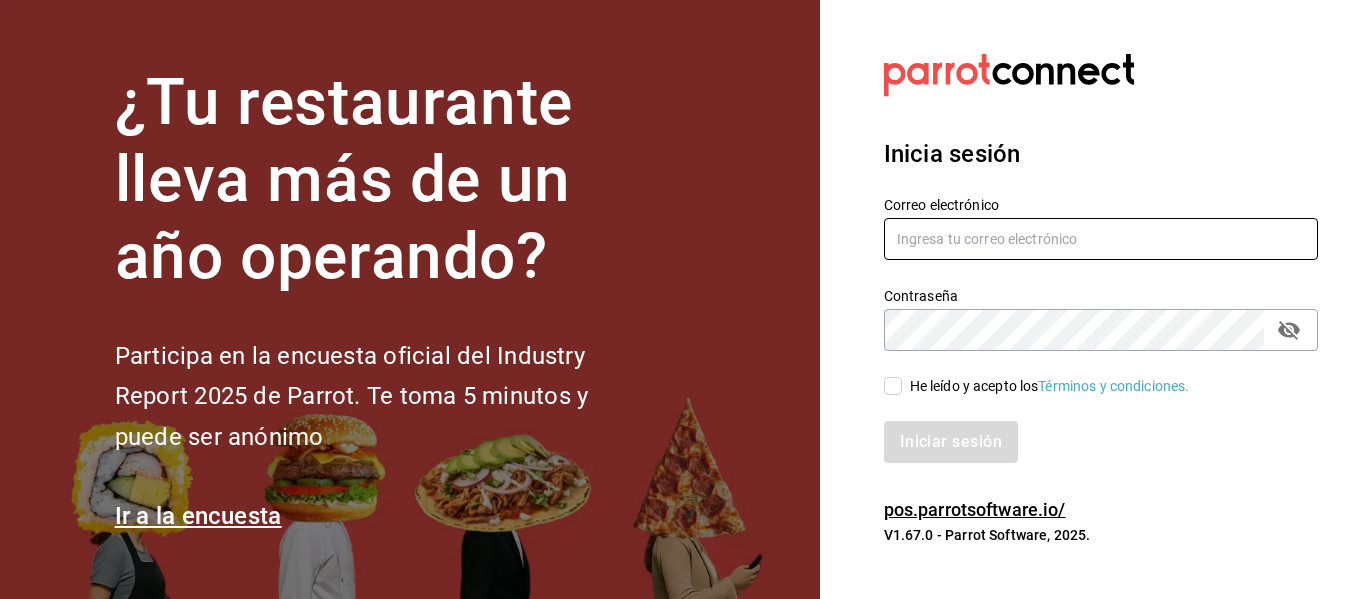 type on "[EMAIL]" 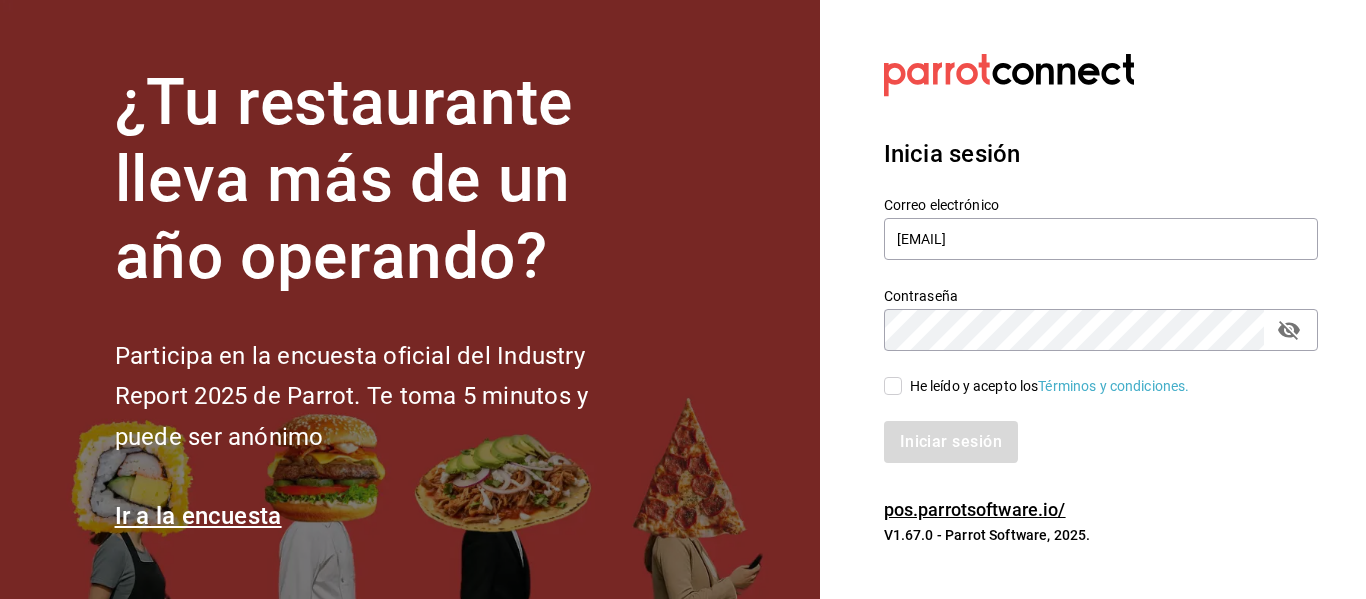 click on "He leído y acepto los  Términos y condiciones." at bounding box center [893, 386] 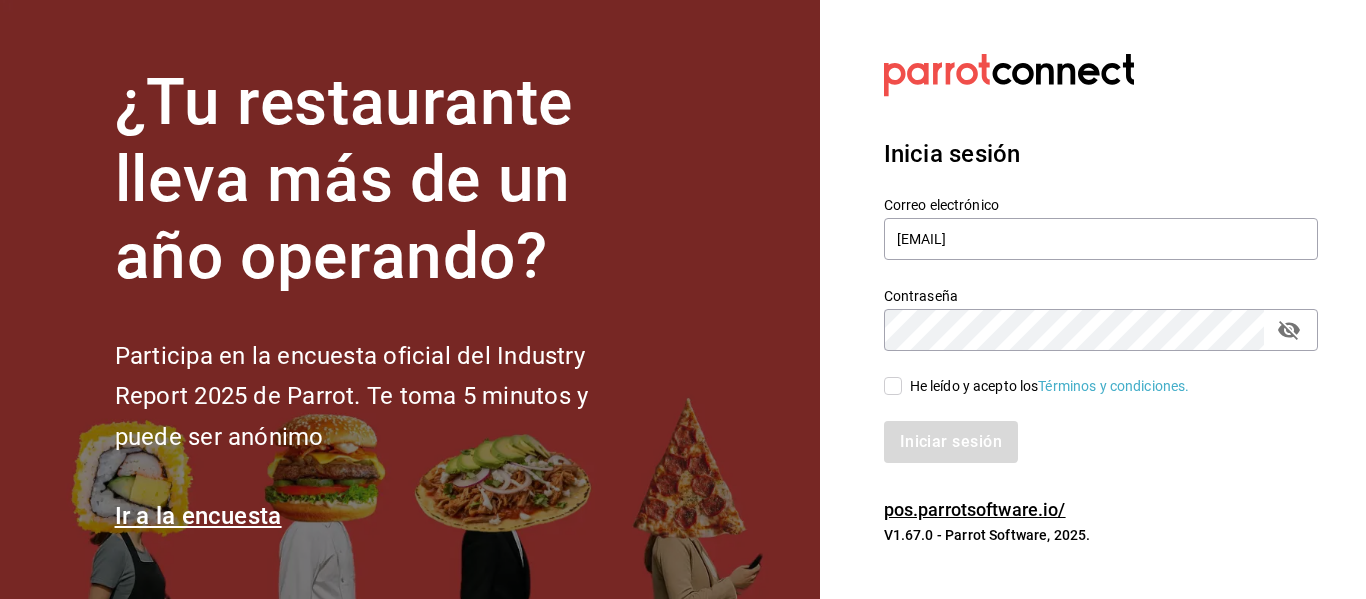 checkbox on "true" 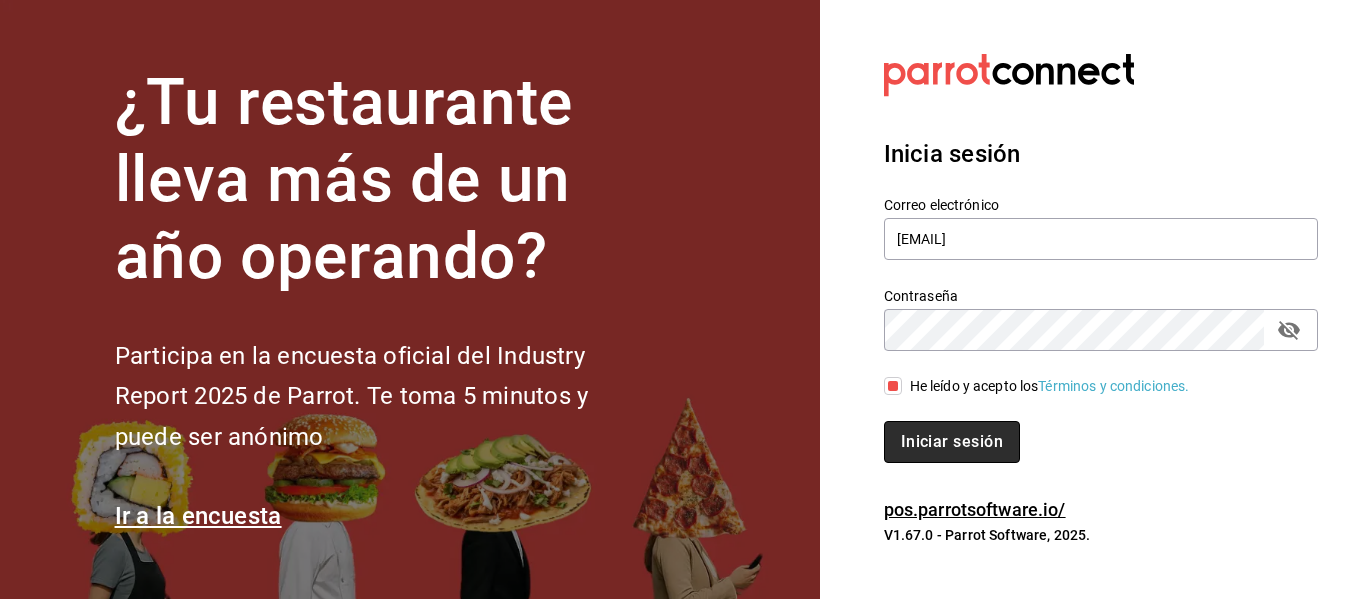 click on "Iniciar sesión" at bounding box center [952, 442] 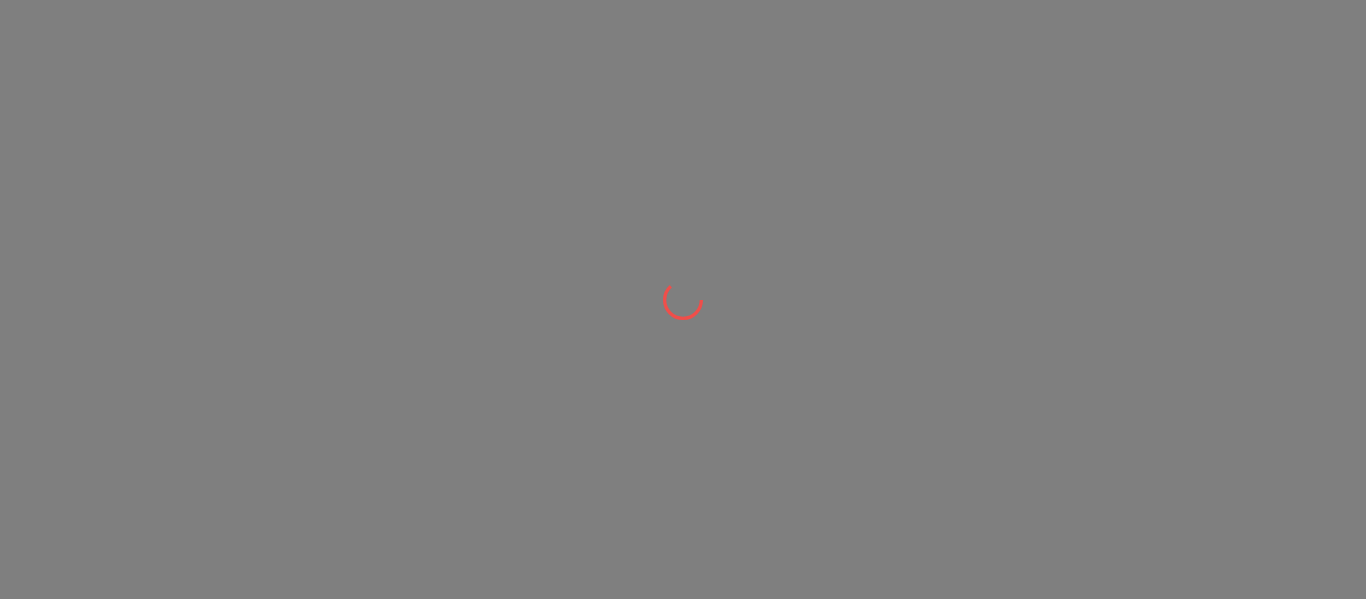scroll, scrollTop: 0, scrollLeft: 0, axis: both 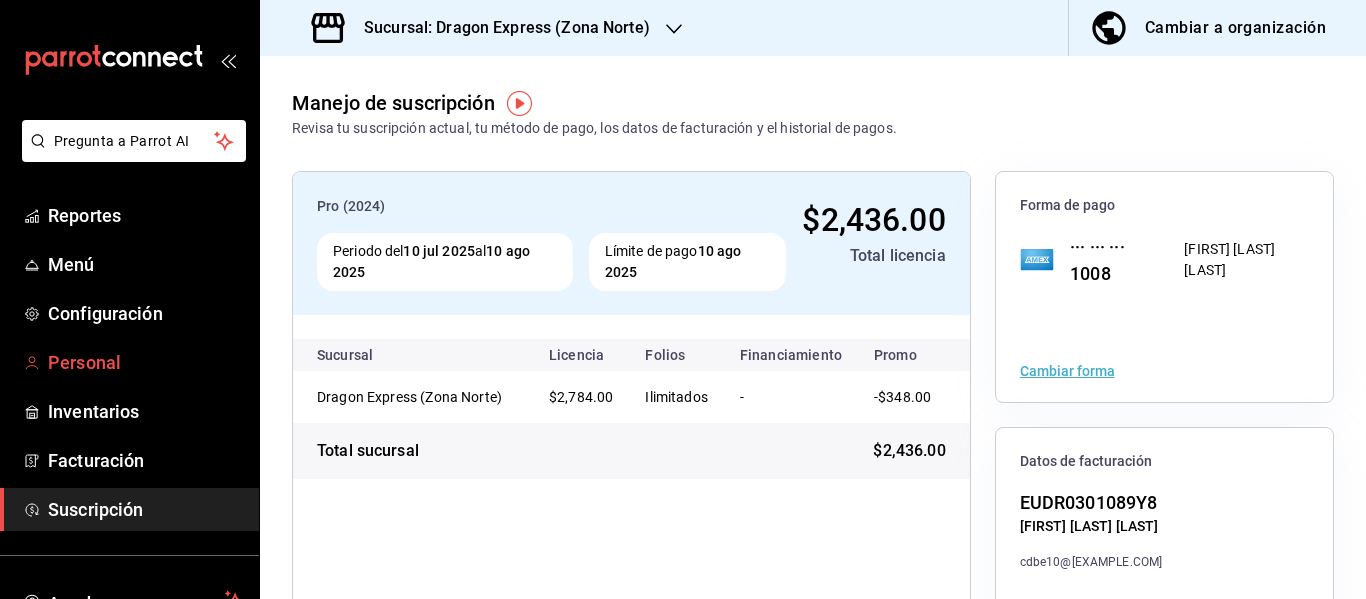 click on "Personal" at bounding box center [145, 362] 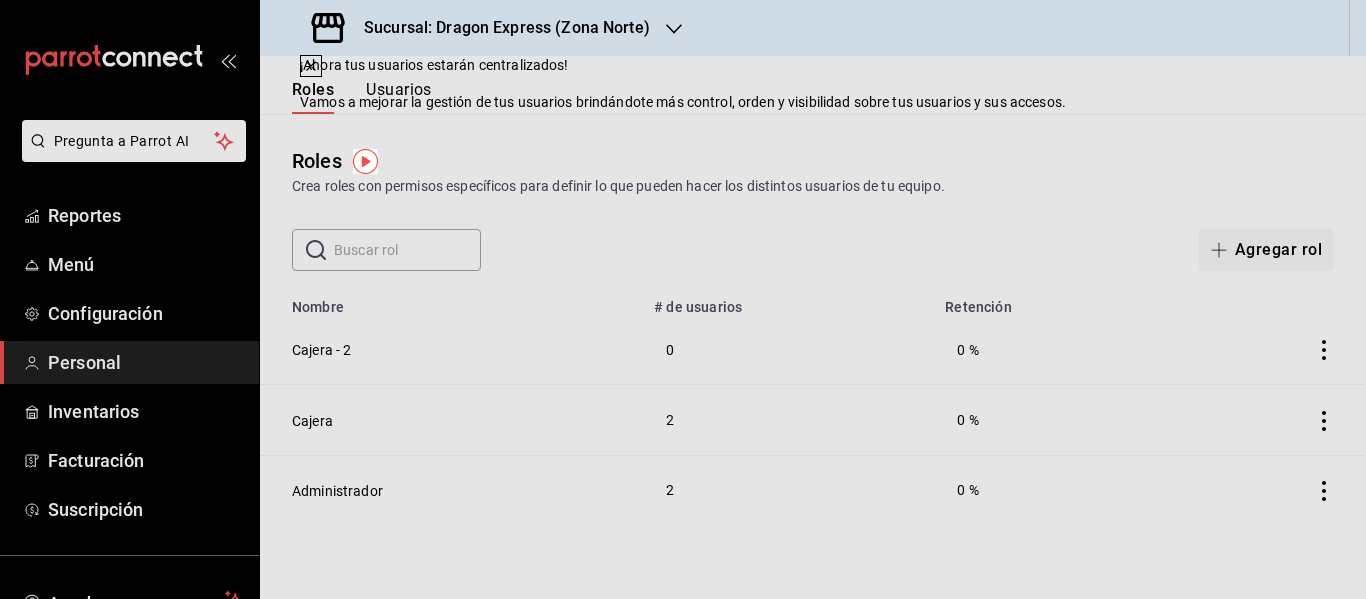 click on "Roles Crea roles con permisos específicos para definir lo que pueden hacer los distintos usuarios de tu equipo. ​ ​ Agregar rol" at bounding box center [813, 192] 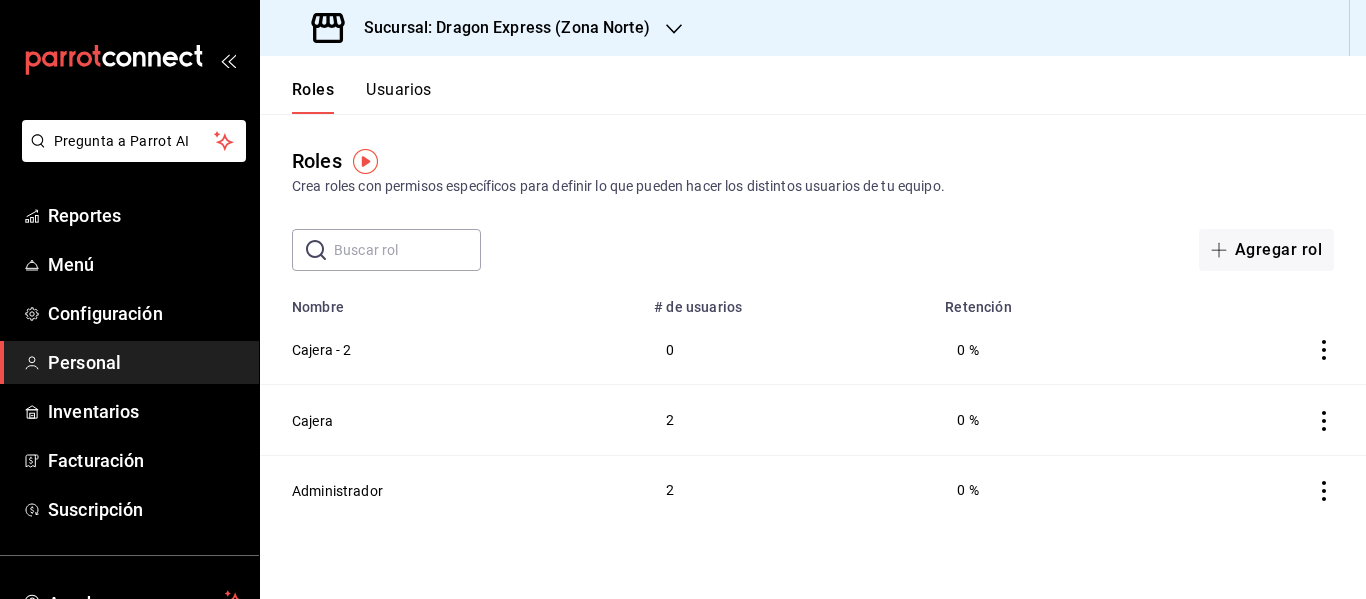 click on "Usuarios" at bounding box center [399, 97] 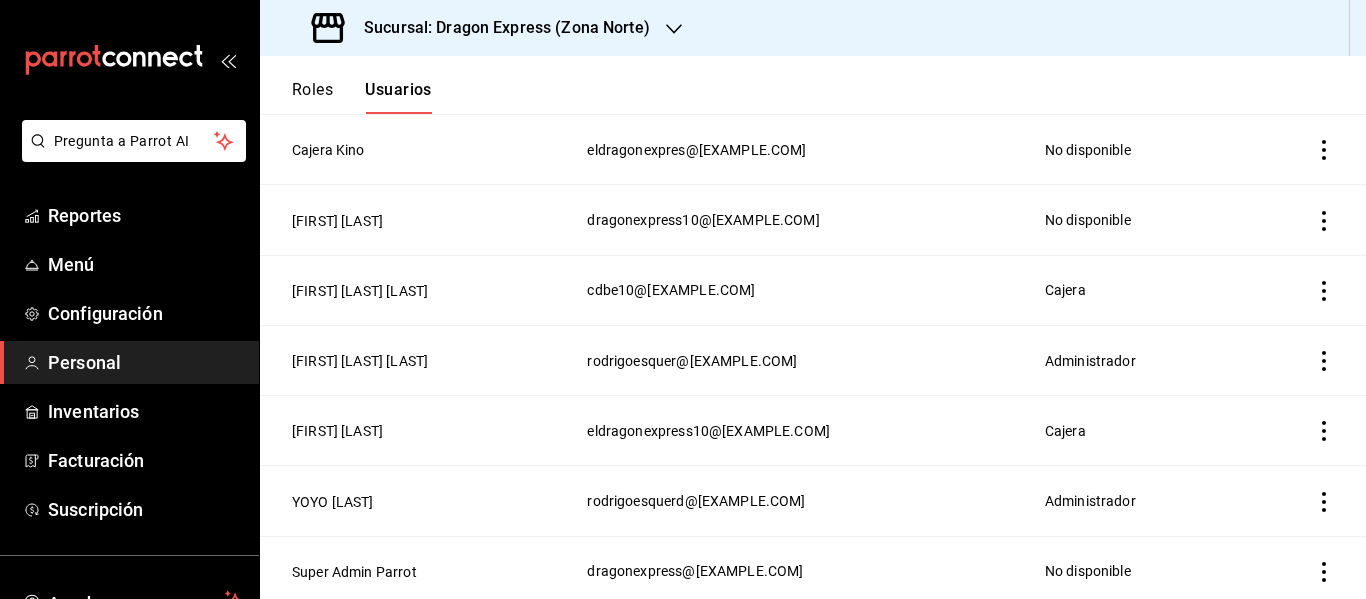 scroll, scrollTop: 201, scrollLeft: 0, axis: vertical 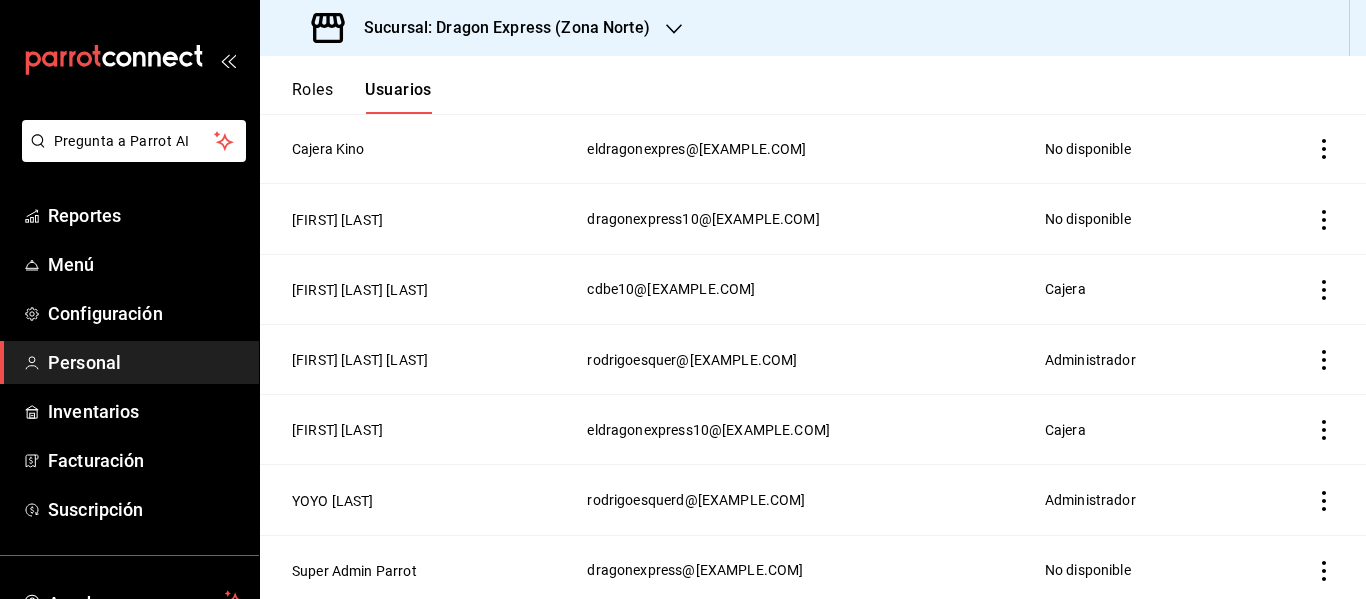click on "Roles Usuarios" at bounding box center [346, 85] 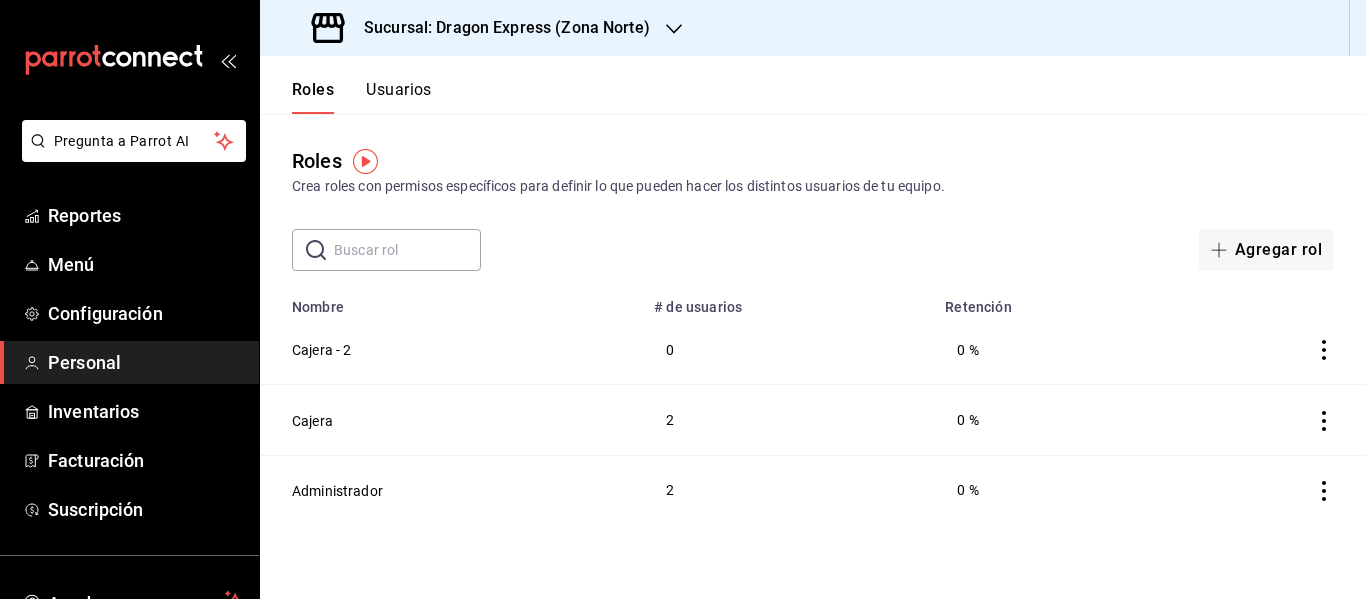 click 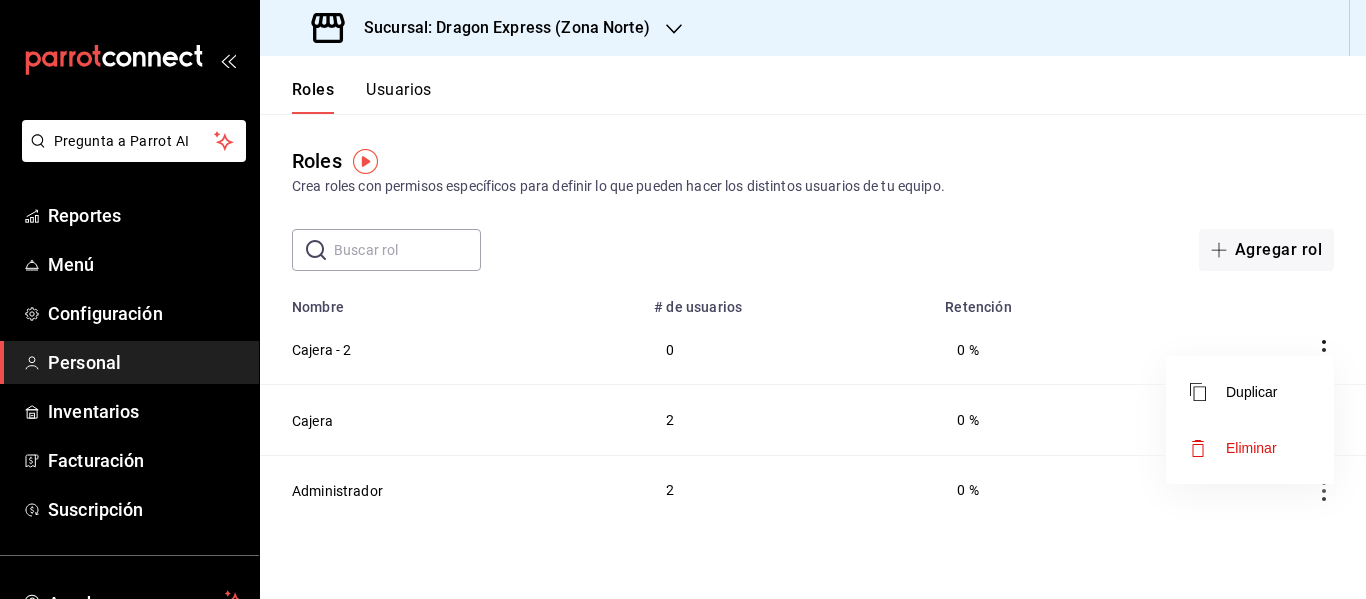 click at bounding box center [683, 299] 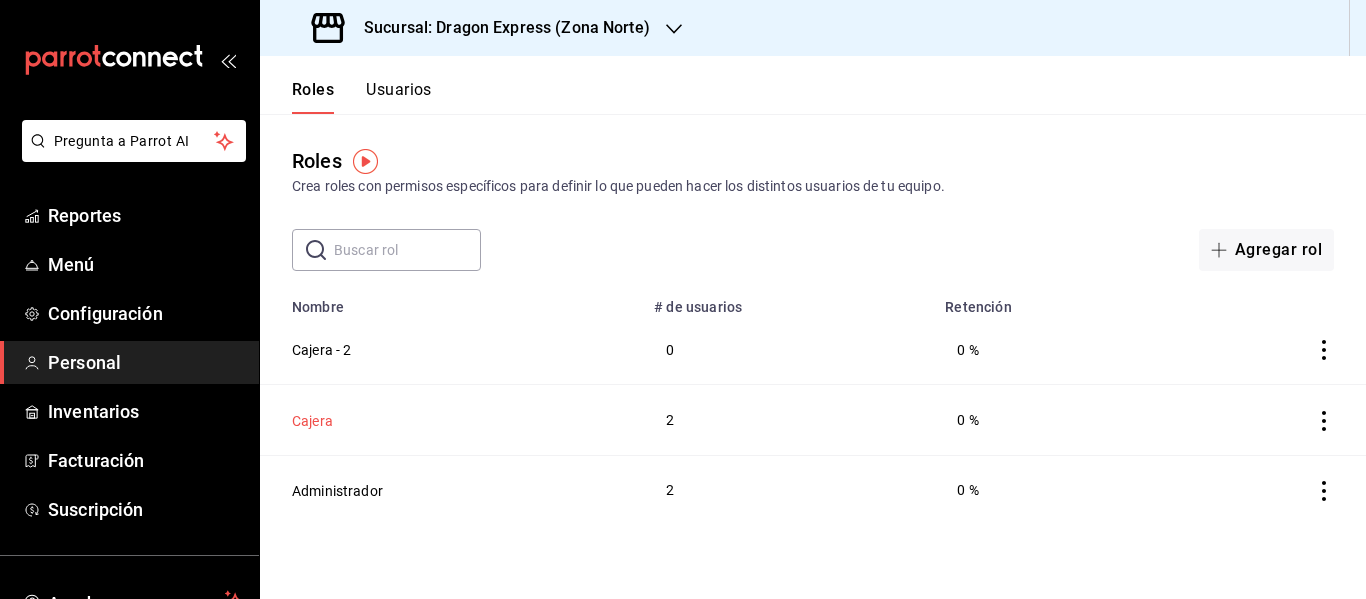 click on "Cajera" at bounding box center (312, 421) 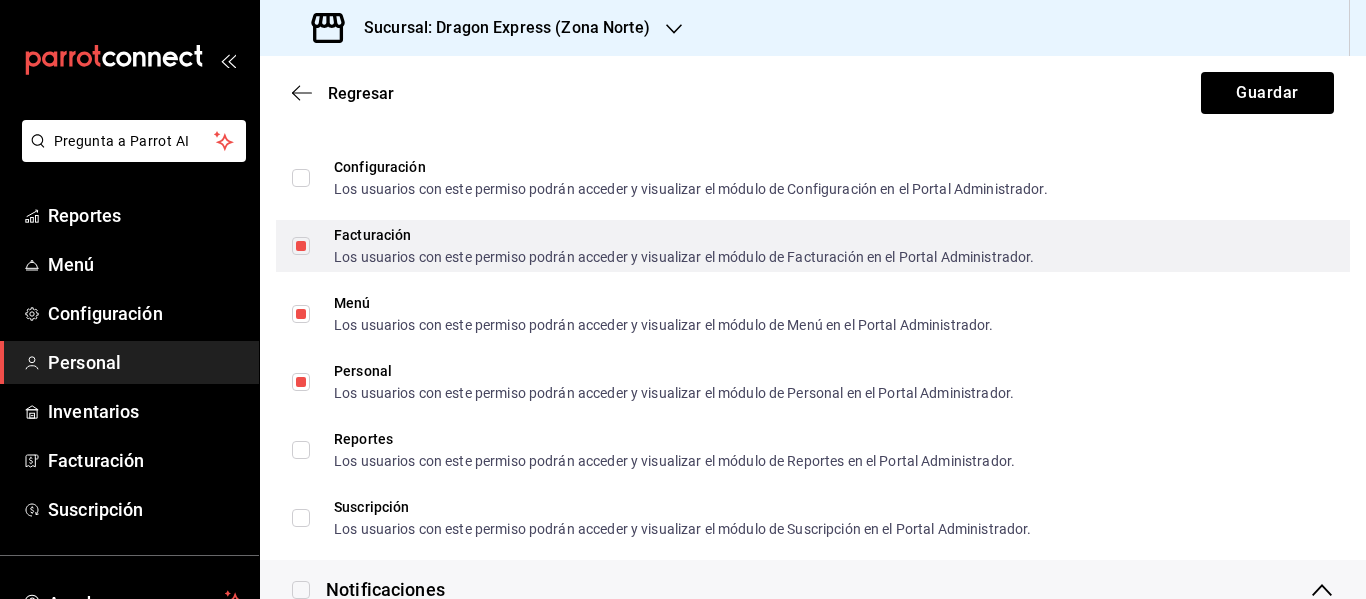 scroll, scrollTop: 1500, scrollLeft: 0, axis: vertical 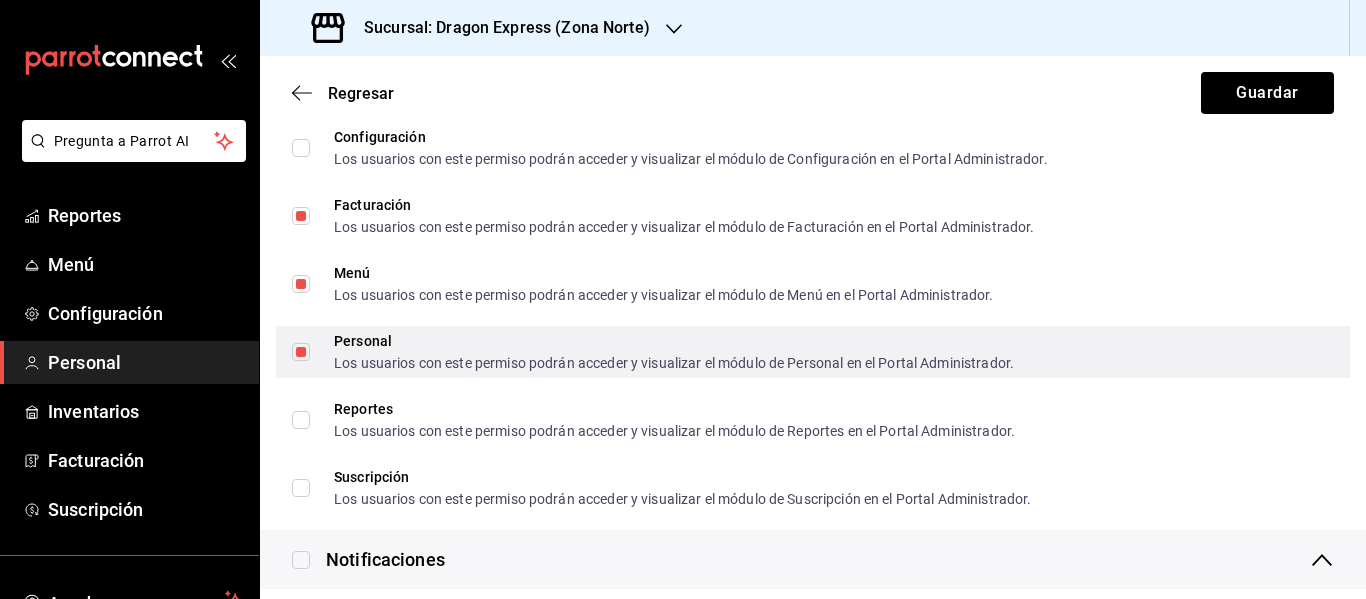 click on "Personal Los usuarios con este permiso podrán acceder y visualizar el módulo de Personal en el Portal Administrador." at bounding box center [301, 352] 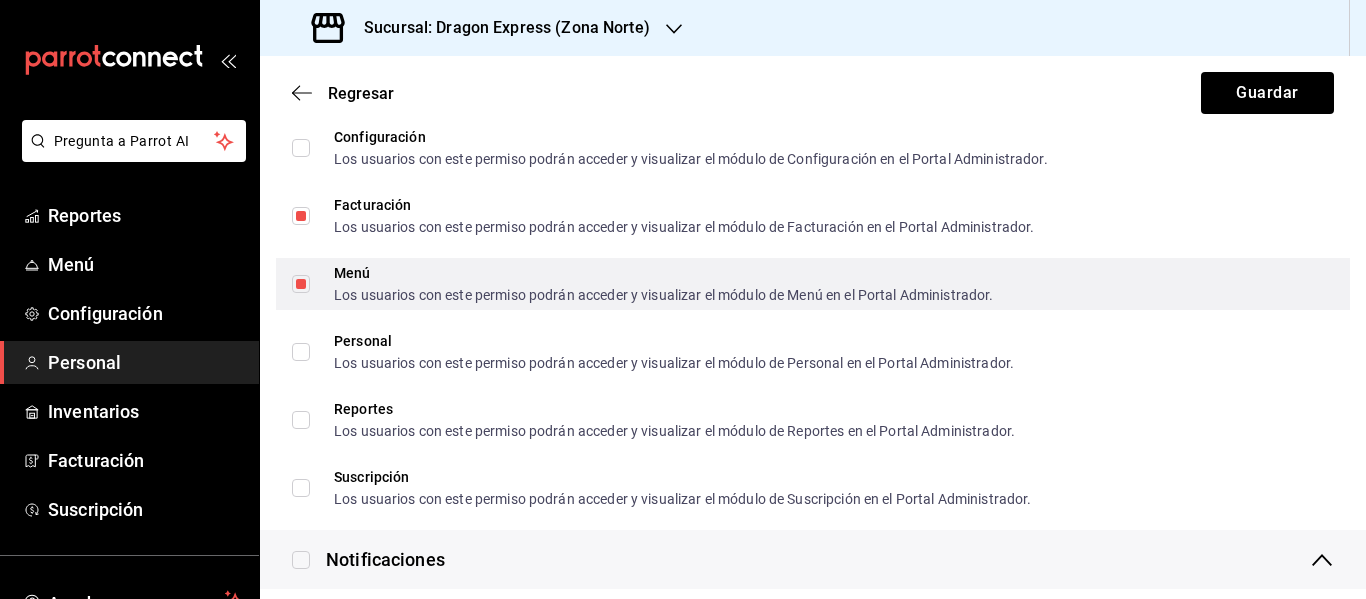 click on "Menú Los usuarios con este permiso podrán acceder y visualizar el módulo de Menú en el Portal Administrador." at bounding box center (301, 284) 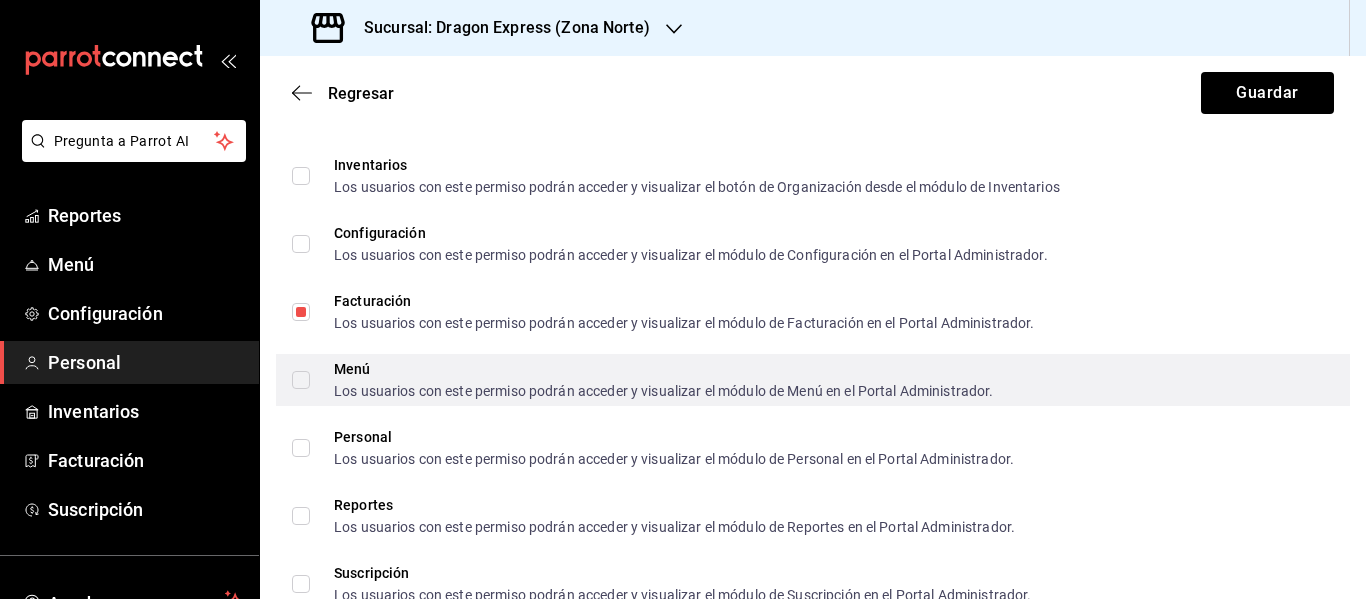 scroll, scrollTop: 1400, scrollLeft: 0, axis: vertical 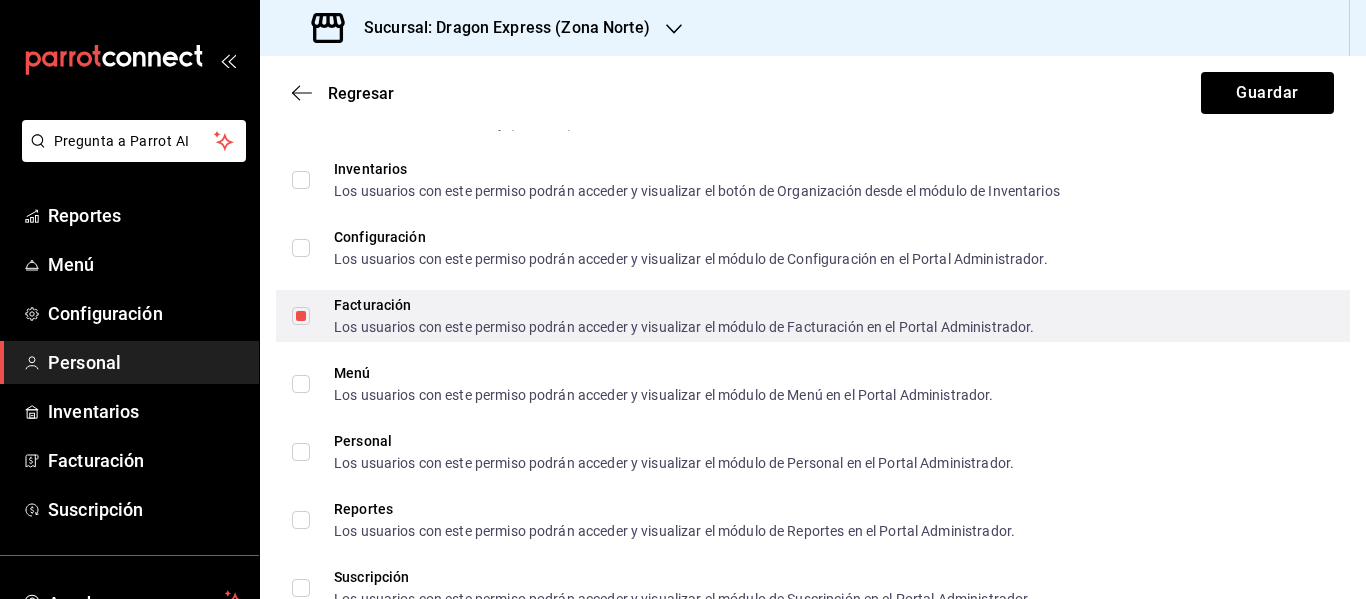 click on "Facturación Los usuarios con este permiso podrán acceder y visualizar el módulo de Facturación en el Portal Administrador." at bounding box center (301, 316) 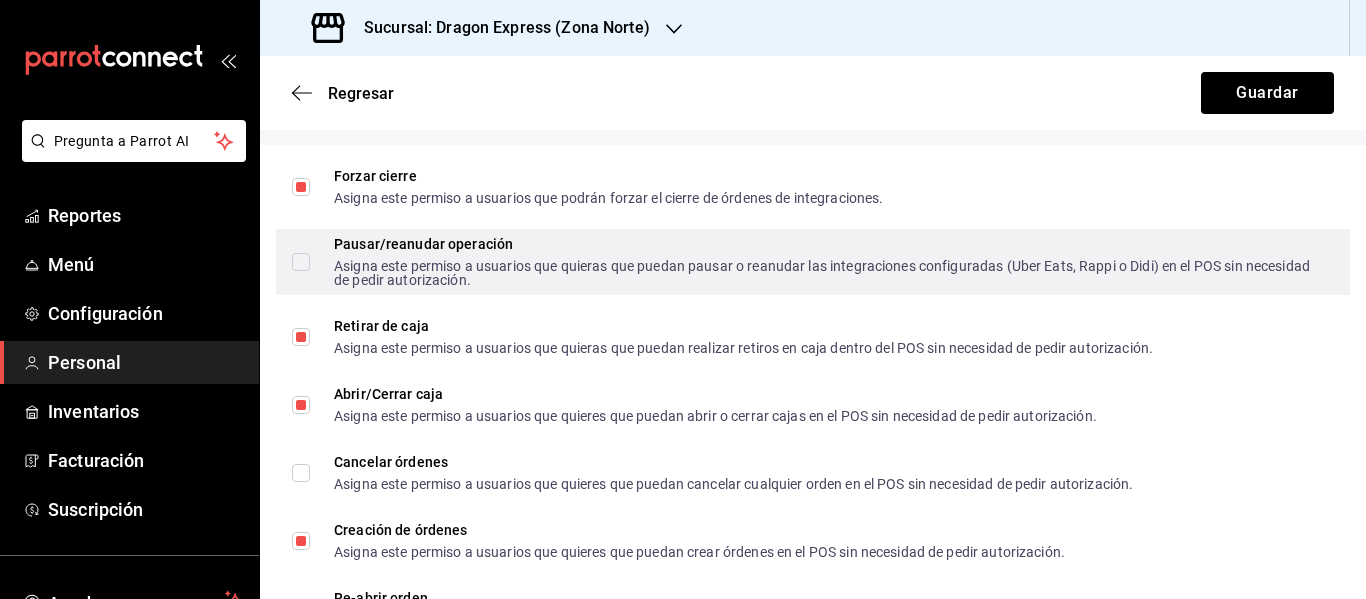 scroll, scrollTop: 2400, scrollLeft: 0, axis: vertical 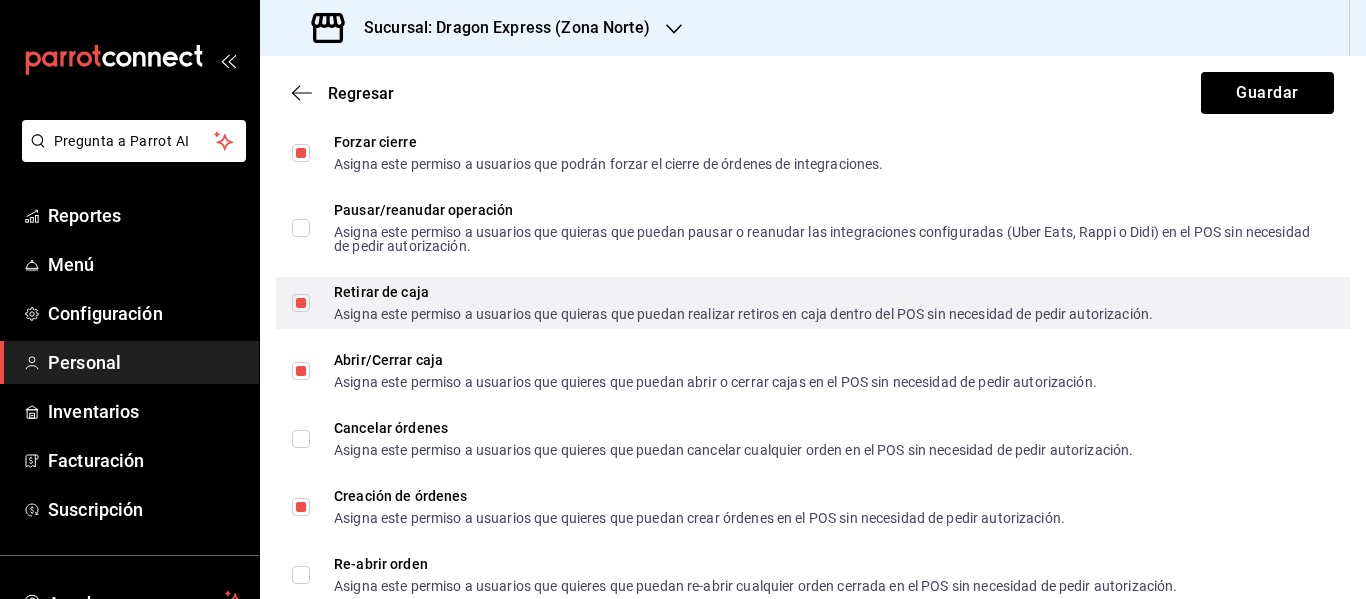 click on "Retirar de caja Asigna este permiso a usuarios que quieras que puedan realizar retiros en caja dentro del POS sin necesidad de pedir autorización." at bounding box center [301, 303] 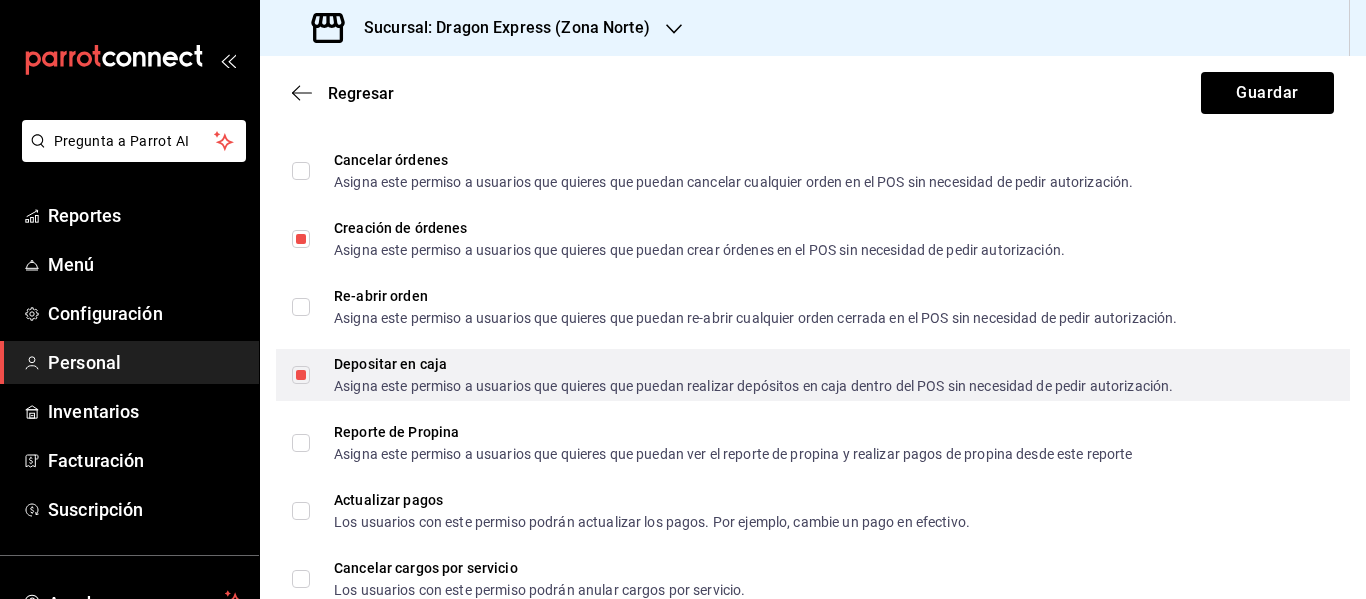 scroll, scrollTop: 2700, scrollLeft: 0, axis: vertical 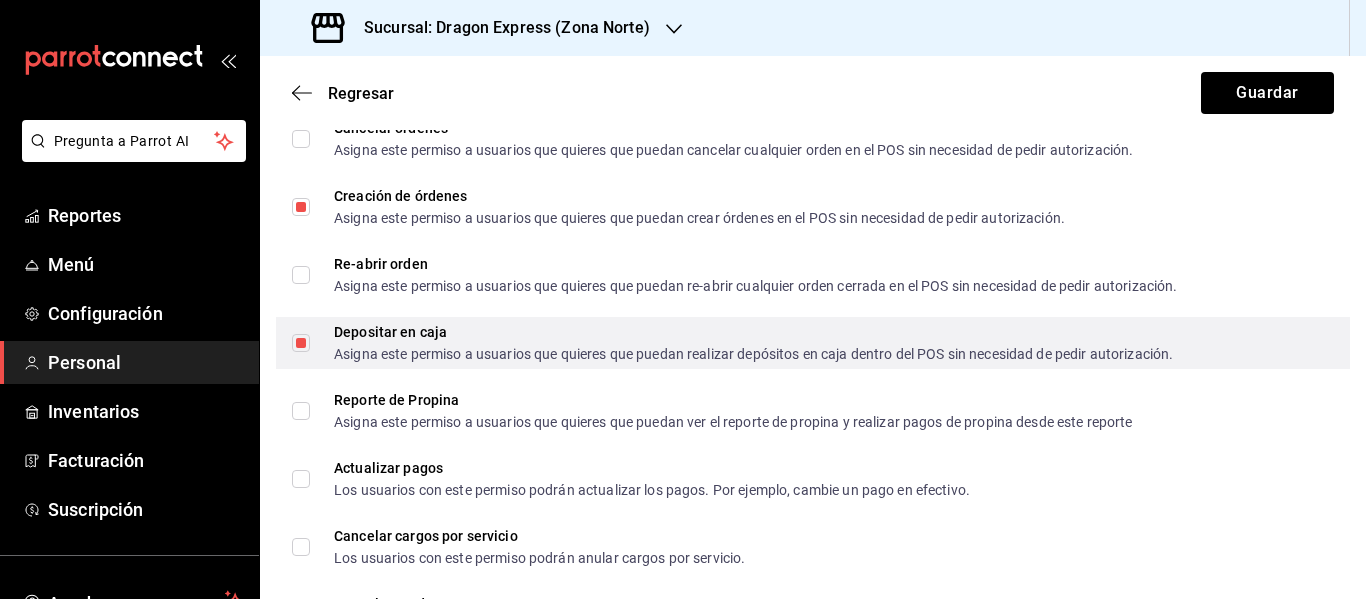click on "Depositar en caja Asigna este permiso a usuarios que quieres que puedan realizar depósitos en caja dentro del POS sin necesidad de pedir autorización." at bounding box center (301, 343) 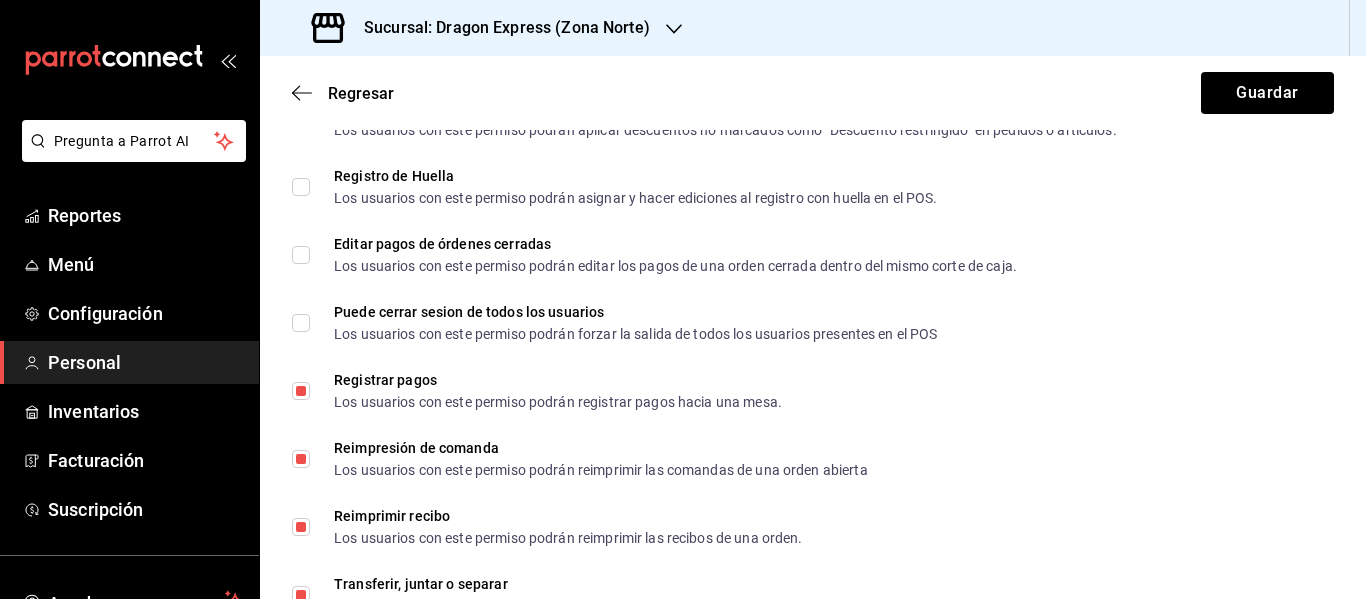 scroll, scrollTop: 3500, scrollLeft: 0, axis: vertical 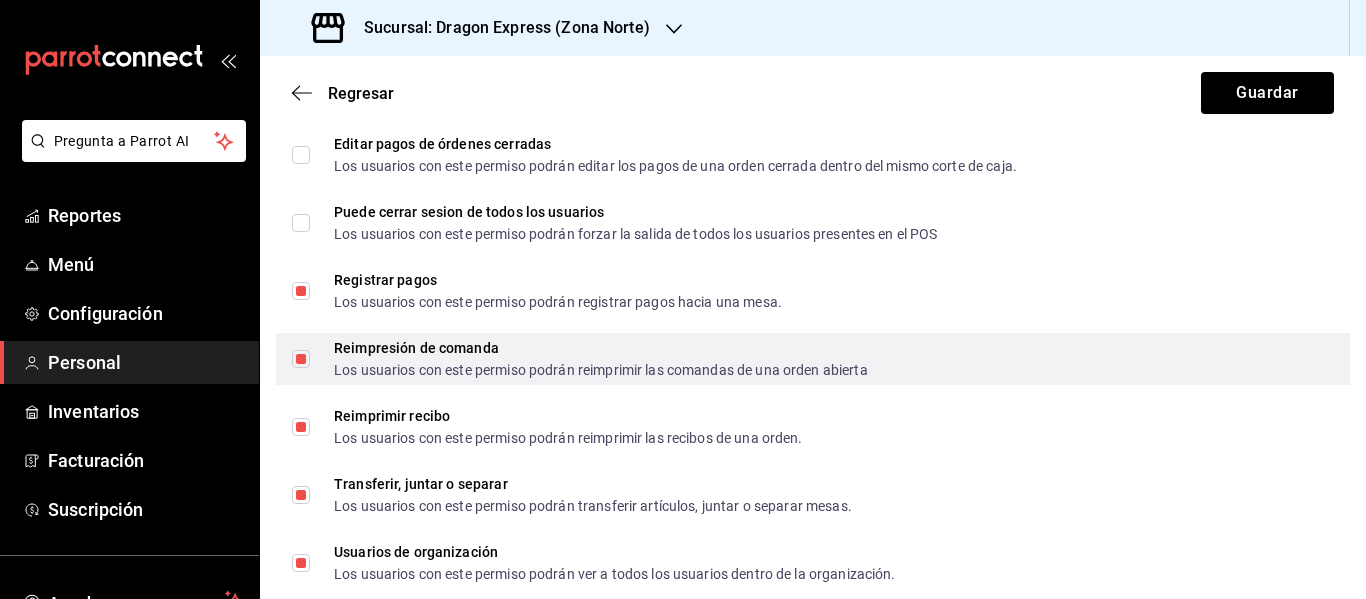 click on "Reimpresión de comanda Los usuarios con este permiso podrán reimprimir las comandas de una orden abierta" at bounding box center (301, 359) 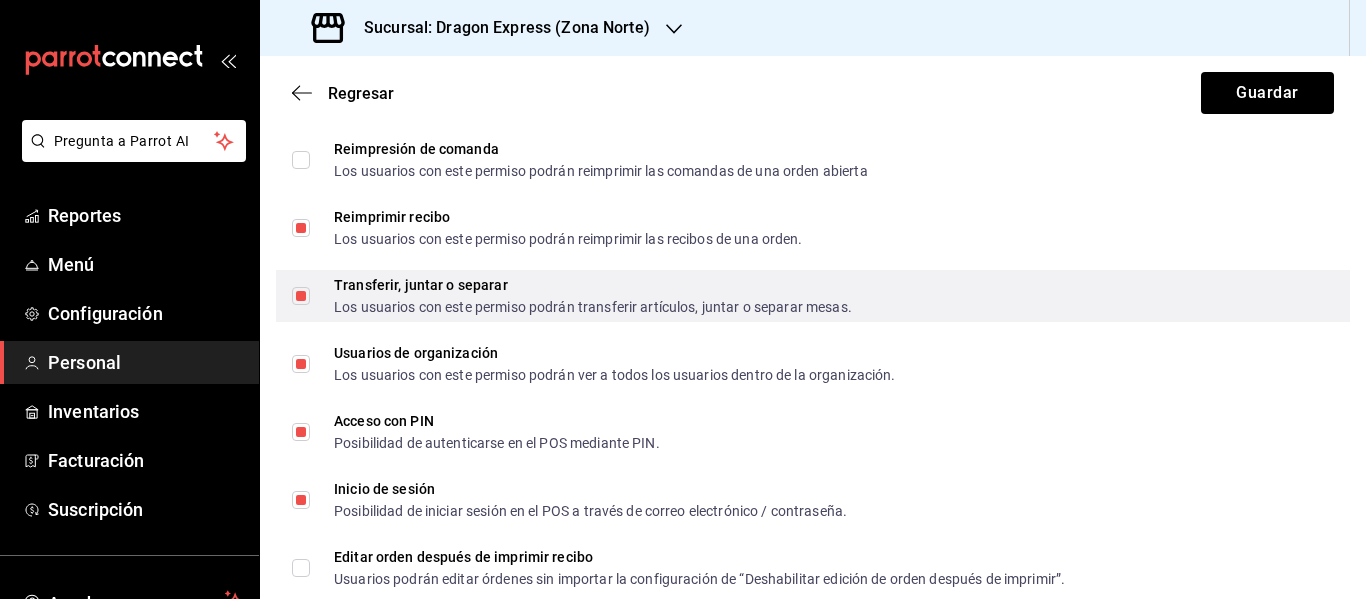 scroll, scrollTop: 3700, scrollLeft: 0, axis: vertical 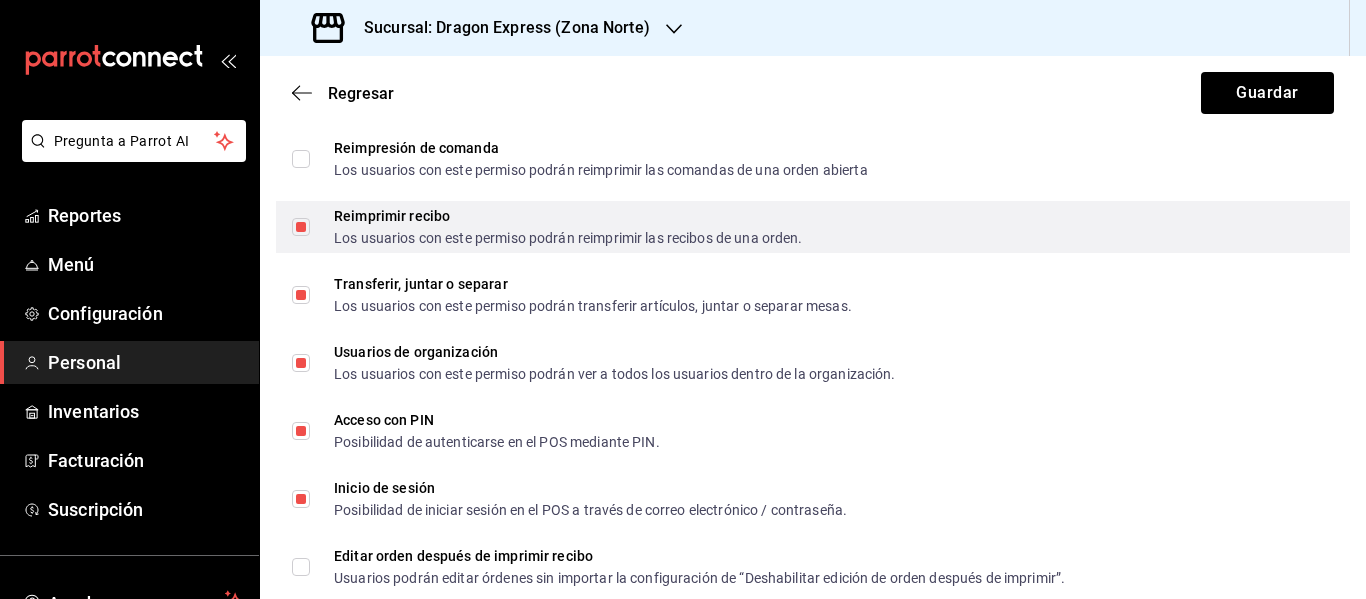 click on "Reimprimir recibo Los usuarios con este permiso podrán reimprimir las recibos de una orden." at bounding box center [301, 227] 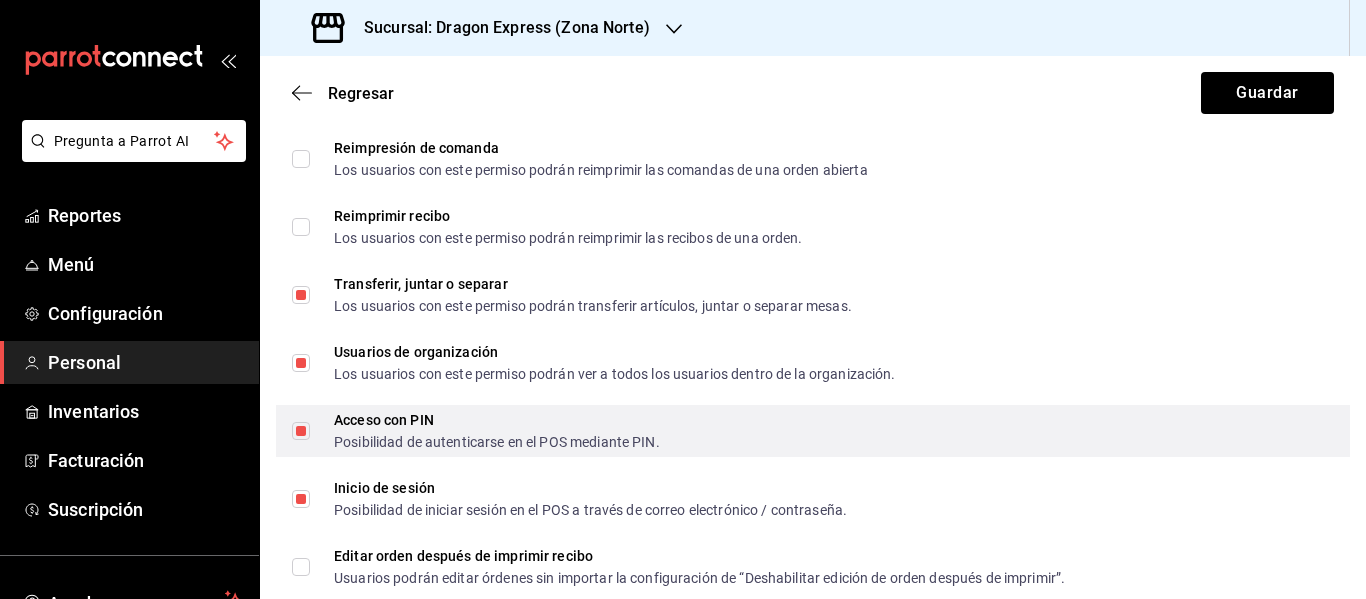 scroll, scrollTop: 3742, scrollLeft: 0, axis: vertical 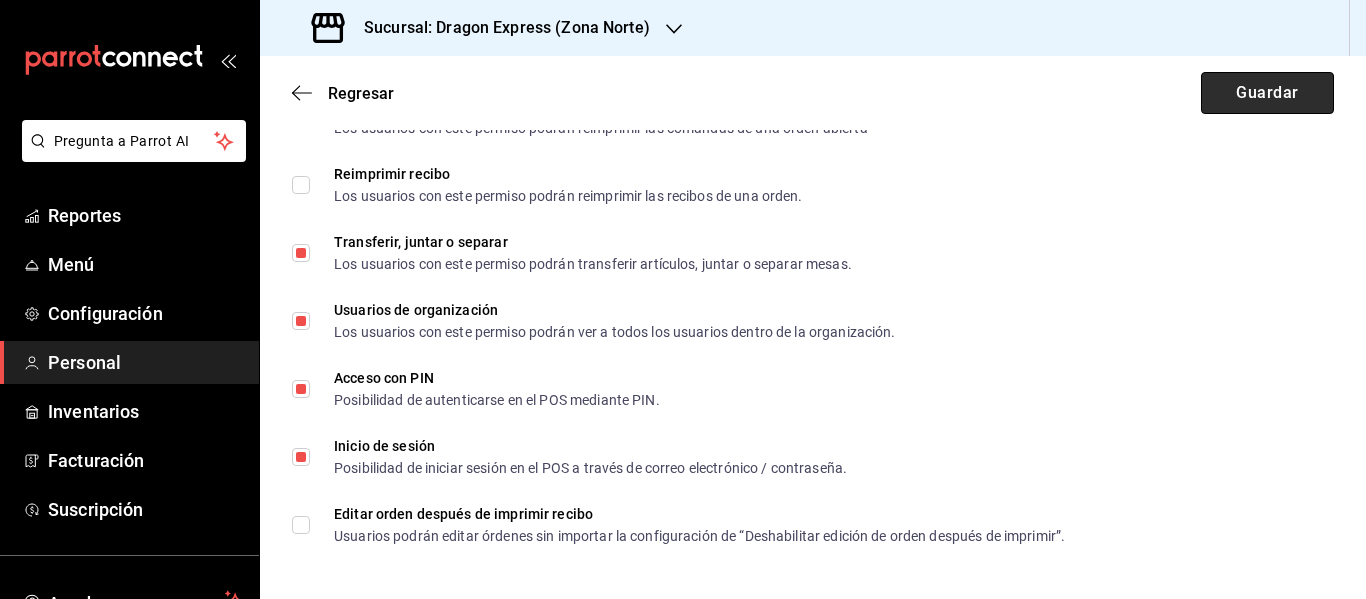 click on "Guardar" at bounding box center (1267, 93) 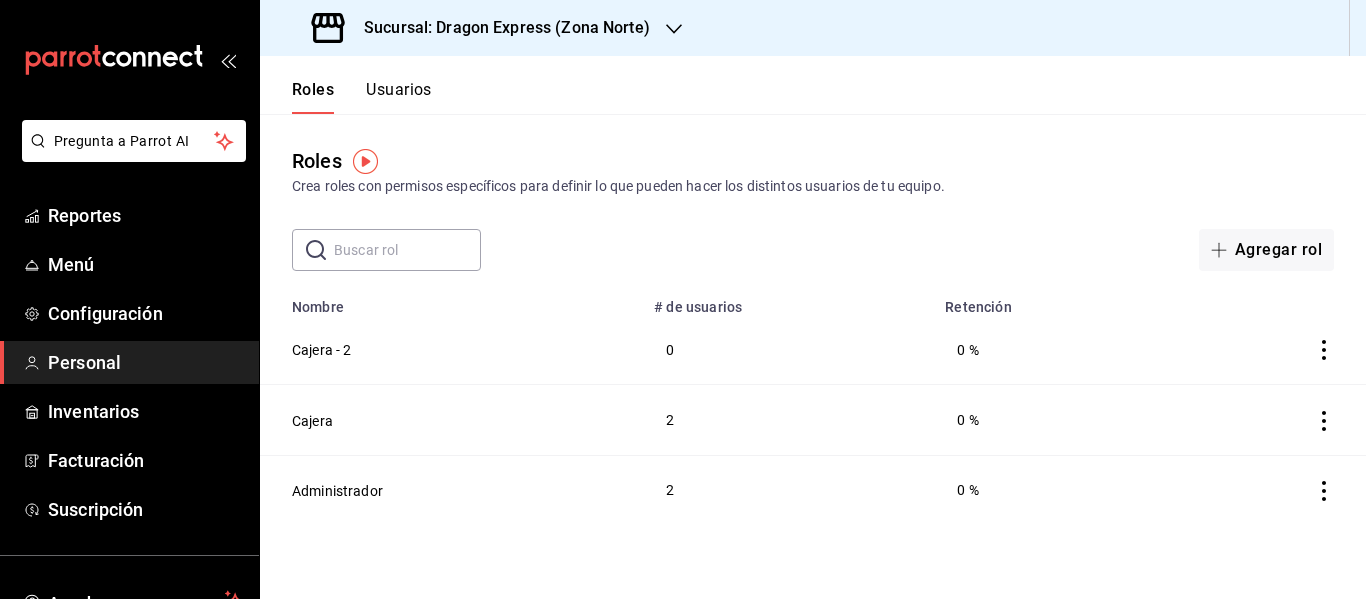 click on "Usuarios" at bounding box center (399, 97) 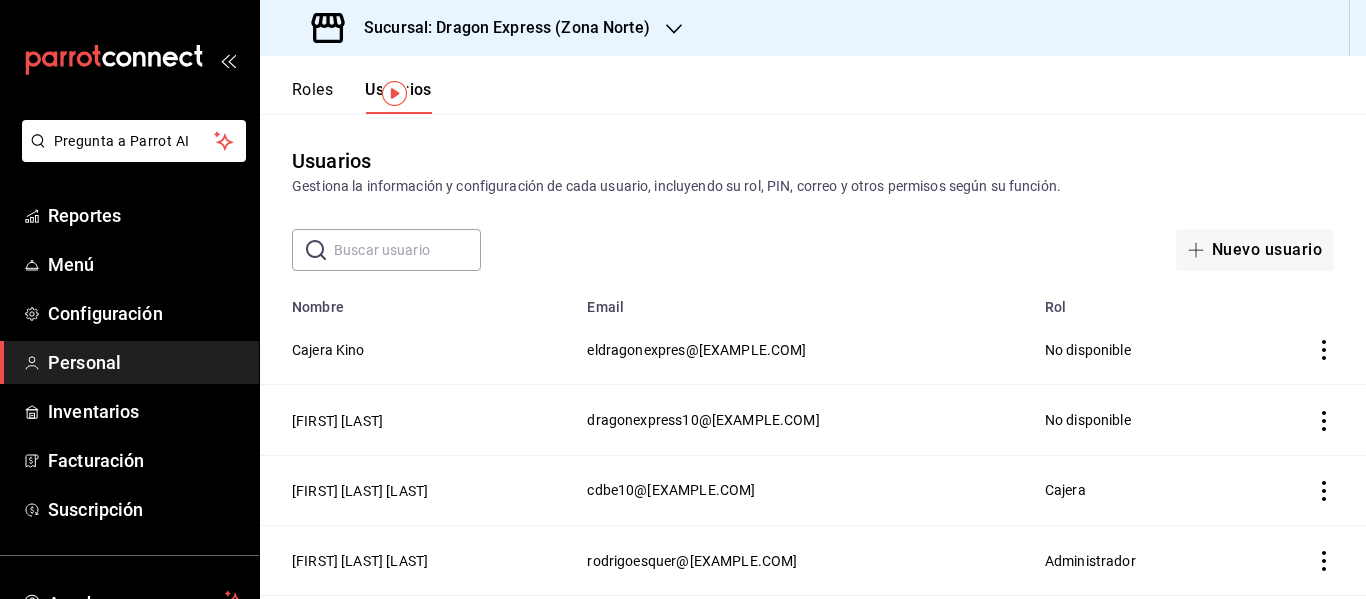 scroll, scrollTop: 201, scrollLeft: 0, axis: vertical 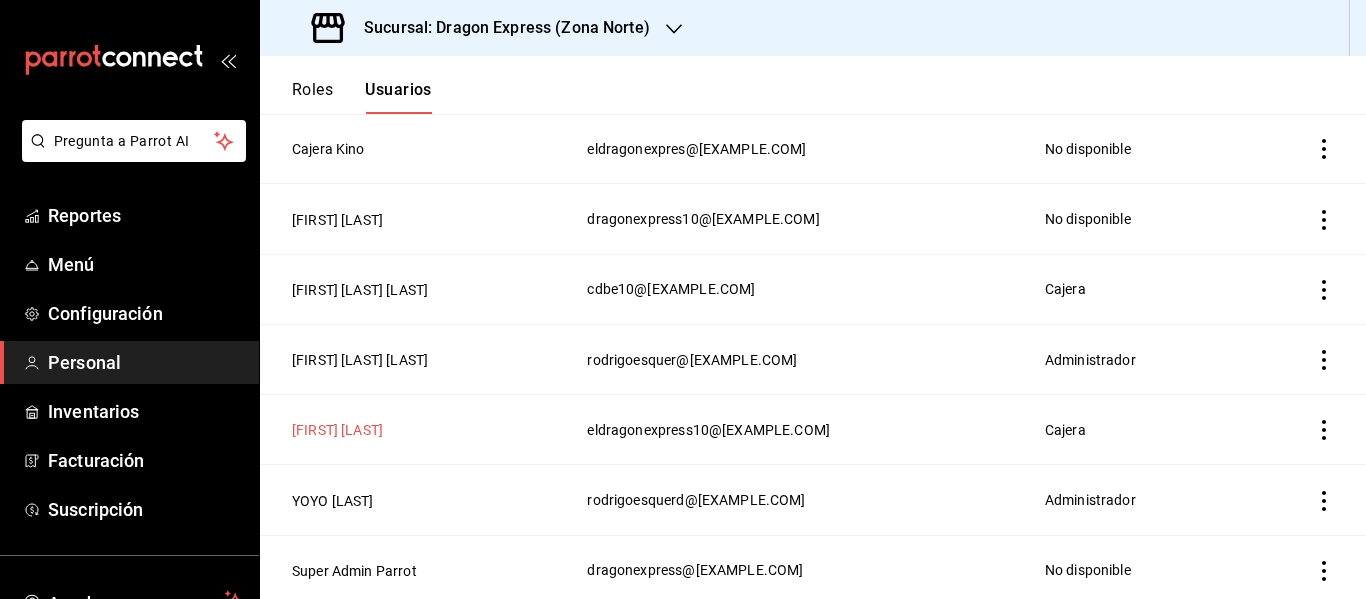 click on "[FIRST] [LAST]" at bounding box center [337, 430] 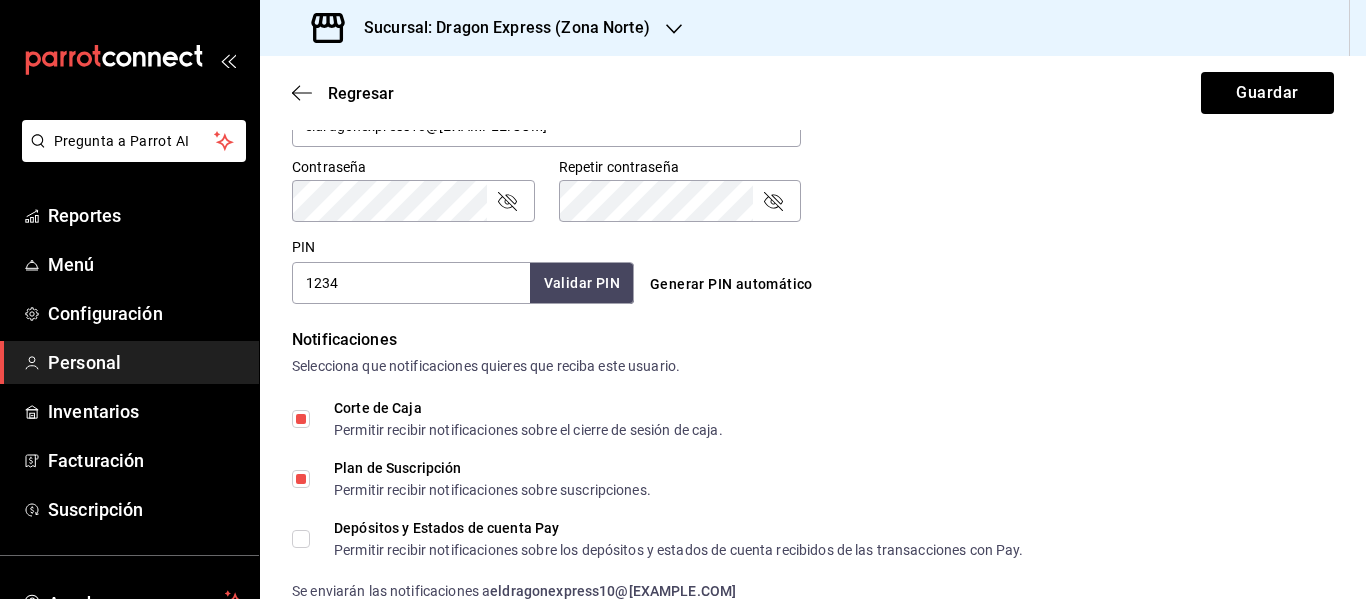 scroll, scrollTop: 633, scrollLeft: 0, axis: vertical 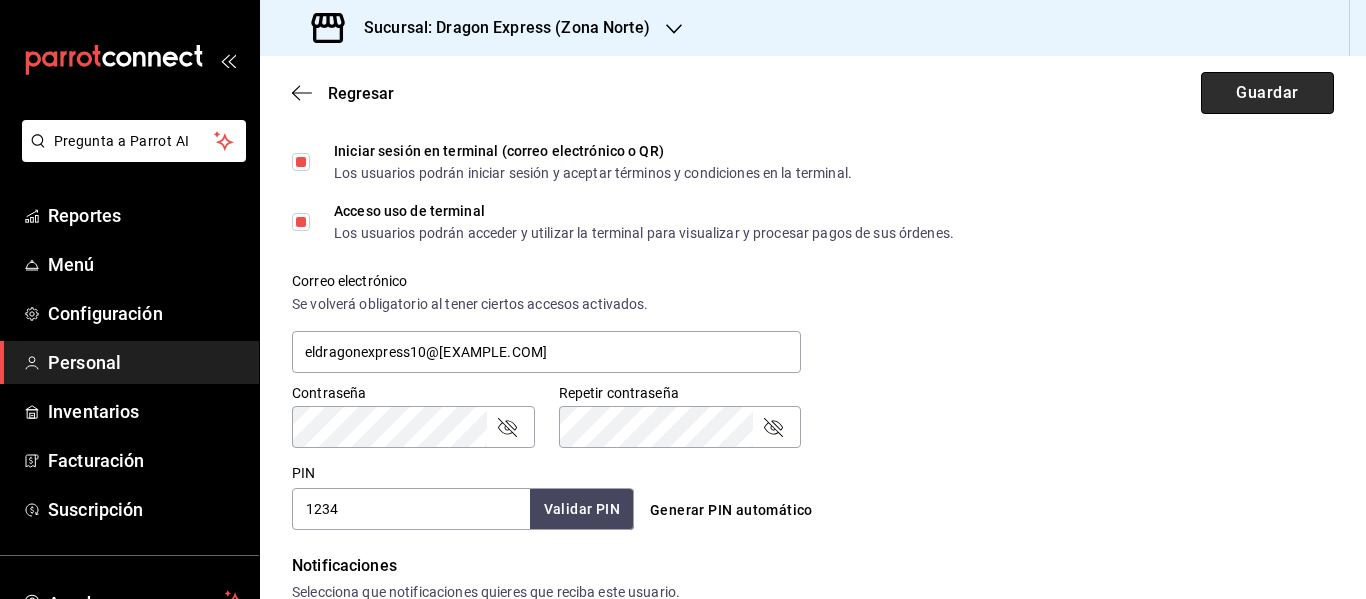click on "Guardar" at bounding box center [1267, 93] 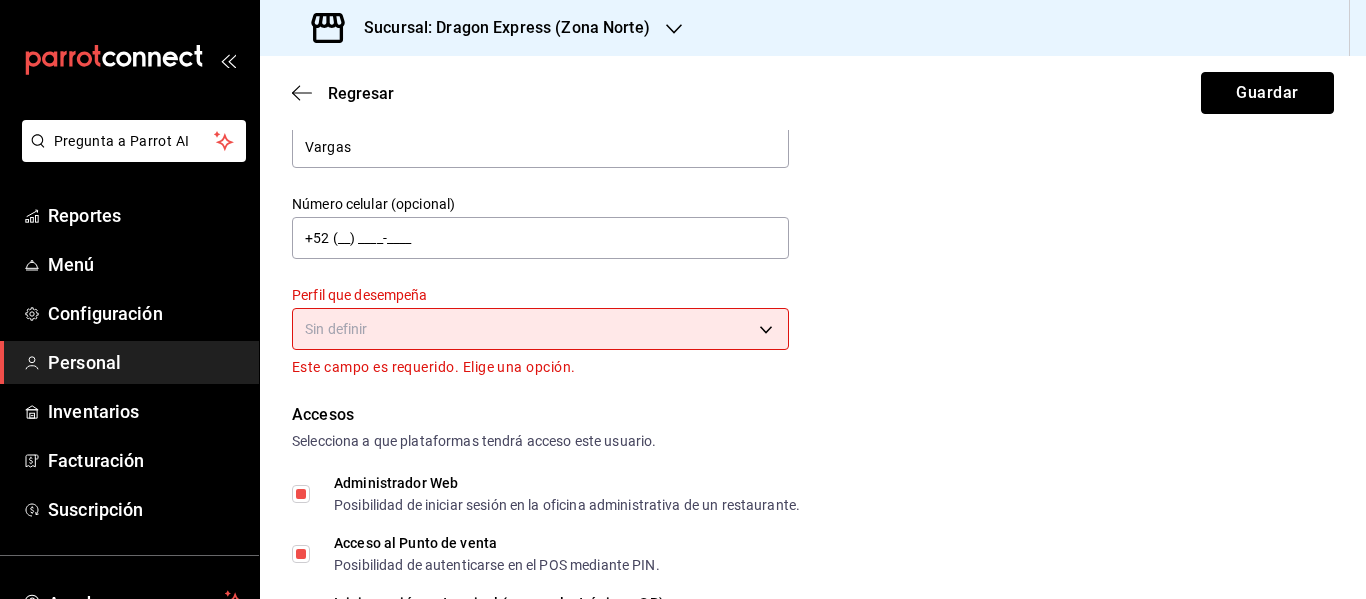 scroll, scrollTop: 200, scrollLeft: 0, axis: vertical 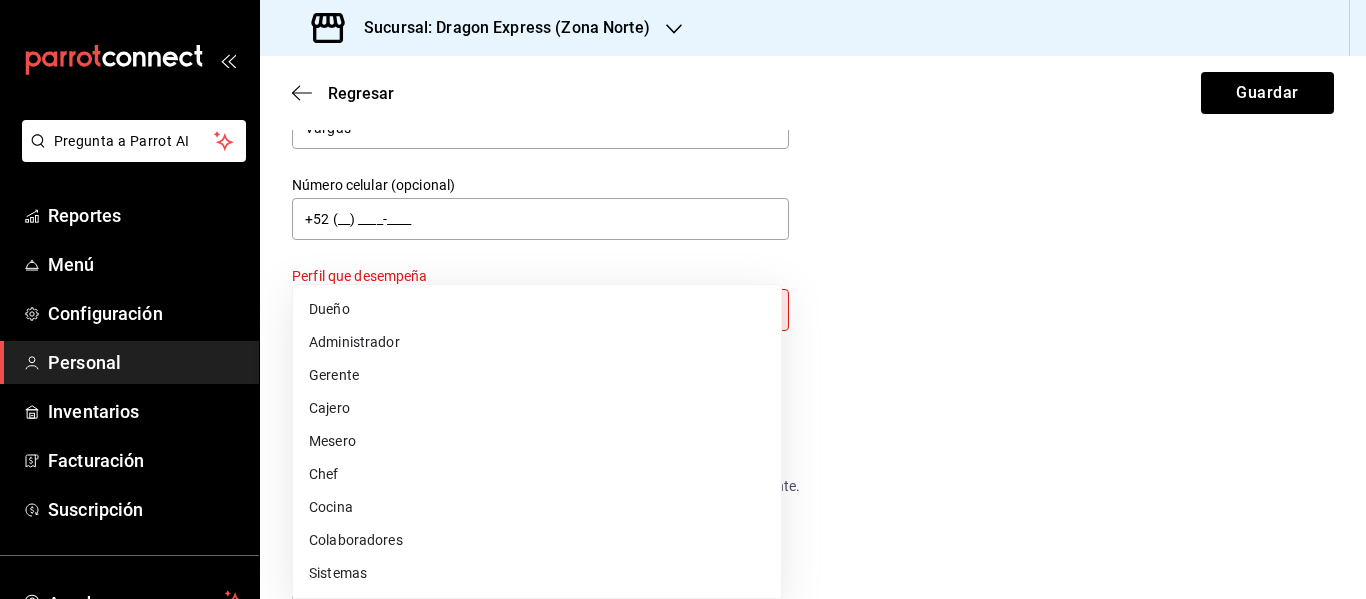 click on "Pregunta a Parrot AI Reportes   Menú   Configuración   Personal   Inventarios   Facturación   Suscripción   Ayuda Recomienda Parrot   YOYO [LAST]   Sugerir nueva función   Sucursal: Dragon Express (Zona Norte) Regresar Guardar Datos personales Nombre [FIRST] Apellido [LAST] Número celular (opcional) +52 (__) ____-____ Perfil que desempeña Sin definir Este campo es requerido. Elige una opción. Accesos Selecciona a que plataformas tendrá acceso este usuario. Administrador Web Posibilidad de iniciar sesión en la oficina administrativa de un restaurante.  Acceso al Punto de venta Posibilidad de autenticarse en el POS mediante PIN.  Iniciar sesión en terminal (correo electrónico o QR) Los usuarios podrán iniciar sesión y aceptar términos y condiciones en la terminal. Acceso uso de terminal Los usuarios podrán acceder y utilizar la terminal para visualizar y procesar pagos de sus órdenes. Correo electrónico Se volverá obligatorio al tener ciertos accesos activados. eldragonexpress10@[EXAMPLE.COM] PIN" at bounding box center (683, 299) 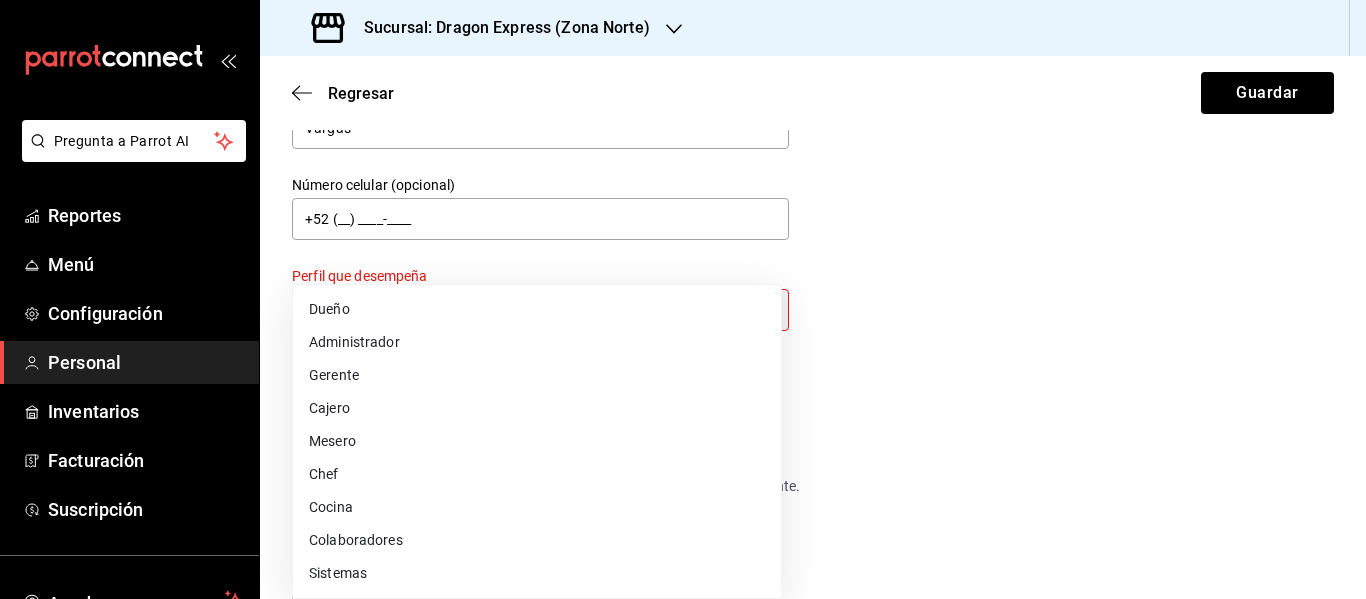 type on "CASHIER" 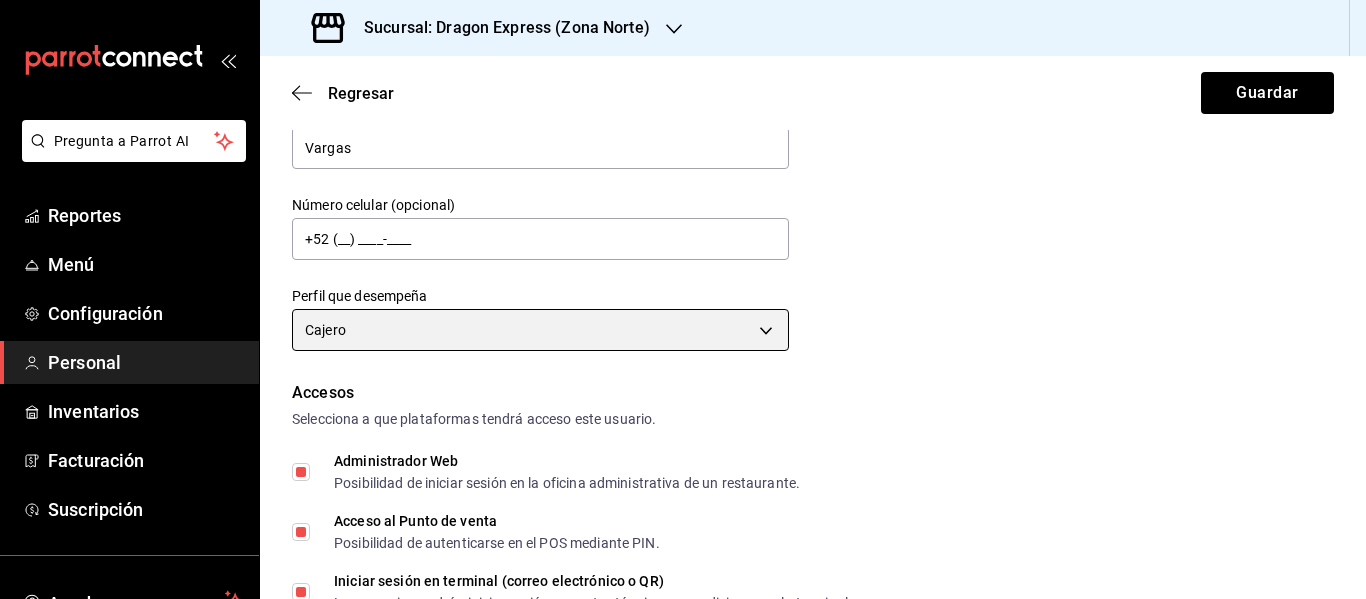 scroll, scrollTop: 0, scrollLeft: 0, axis: both 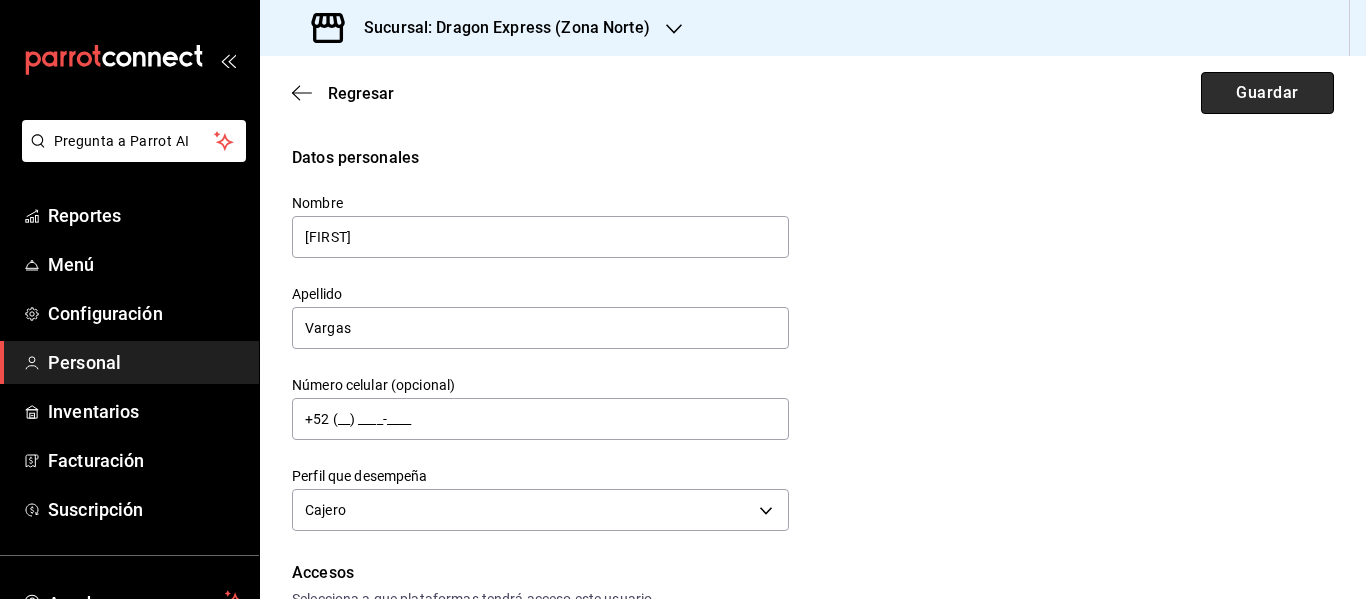 click on "Guardar" at bounding box center [1267, 93] 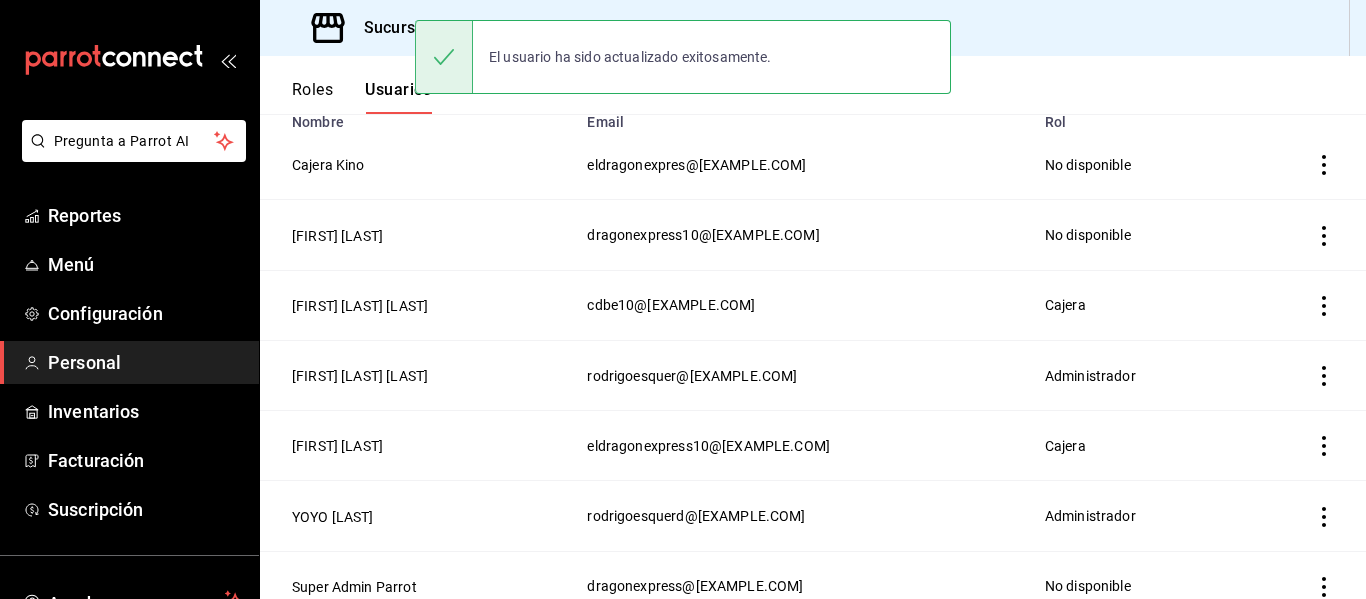 scroll, scrollTop: 200, scrollLeft: 0, axis: vertical 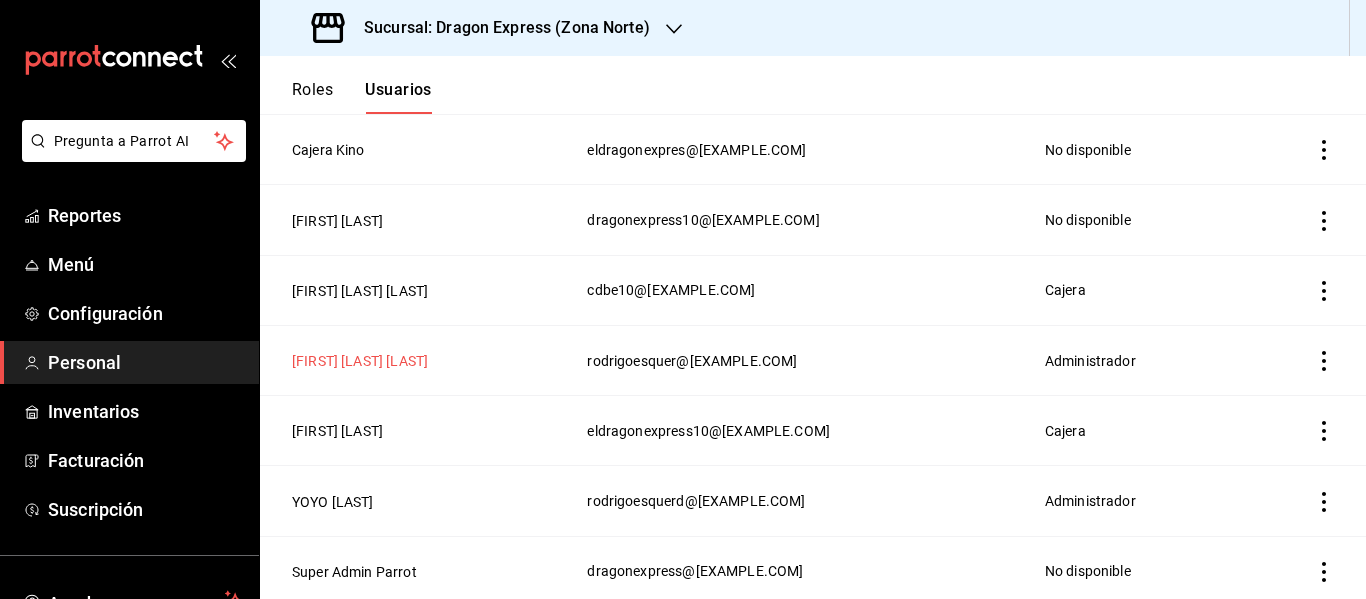 click on "[FIRST] [LAST] [LAST]" at bounding box center (360, 361) 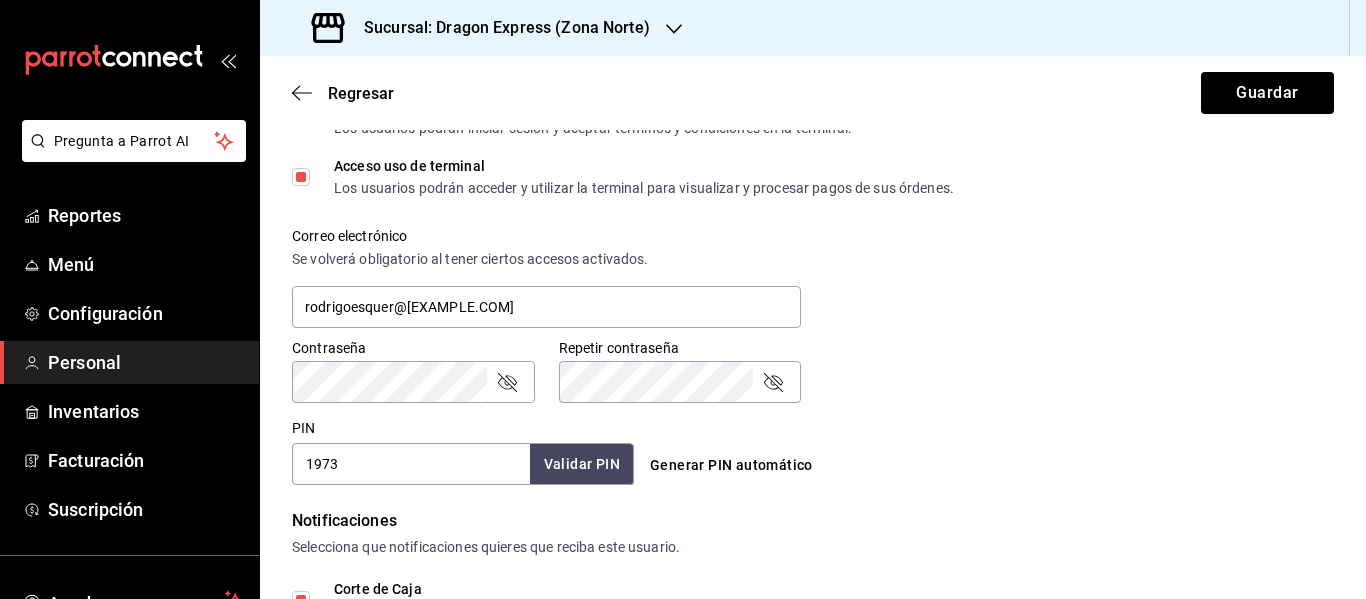 scroll, scrollTop: 700, scrollLeft: 0, axis: vertical 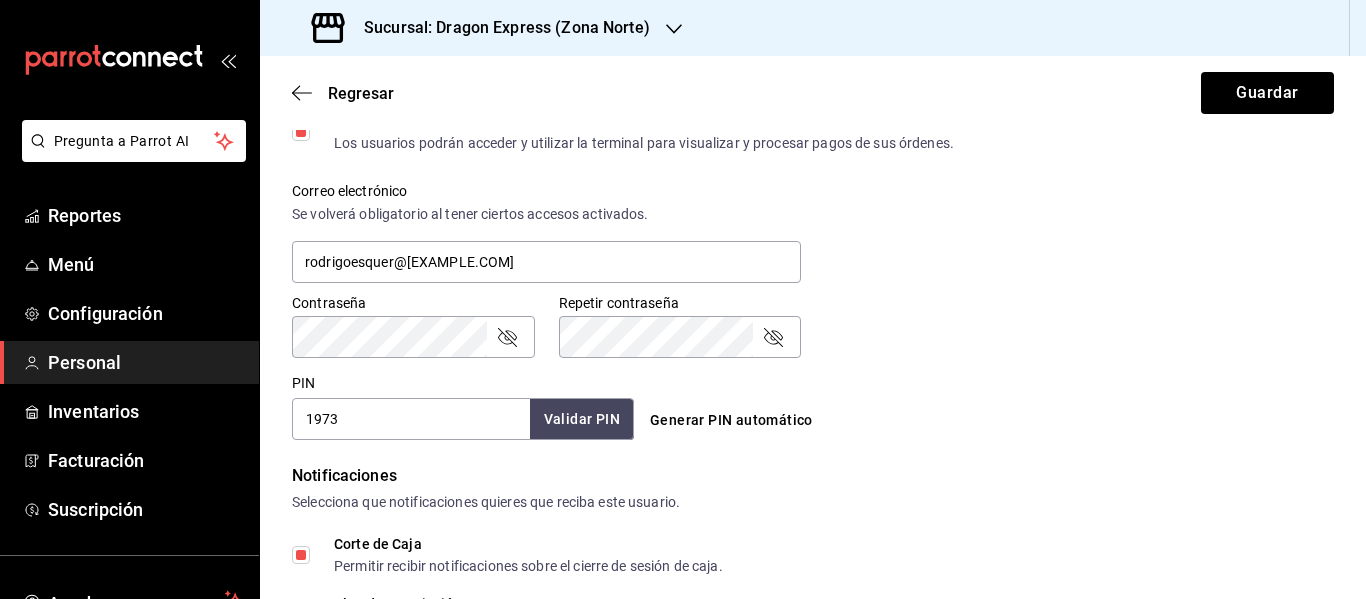 click on "1973" at bounding box center (411, 419) 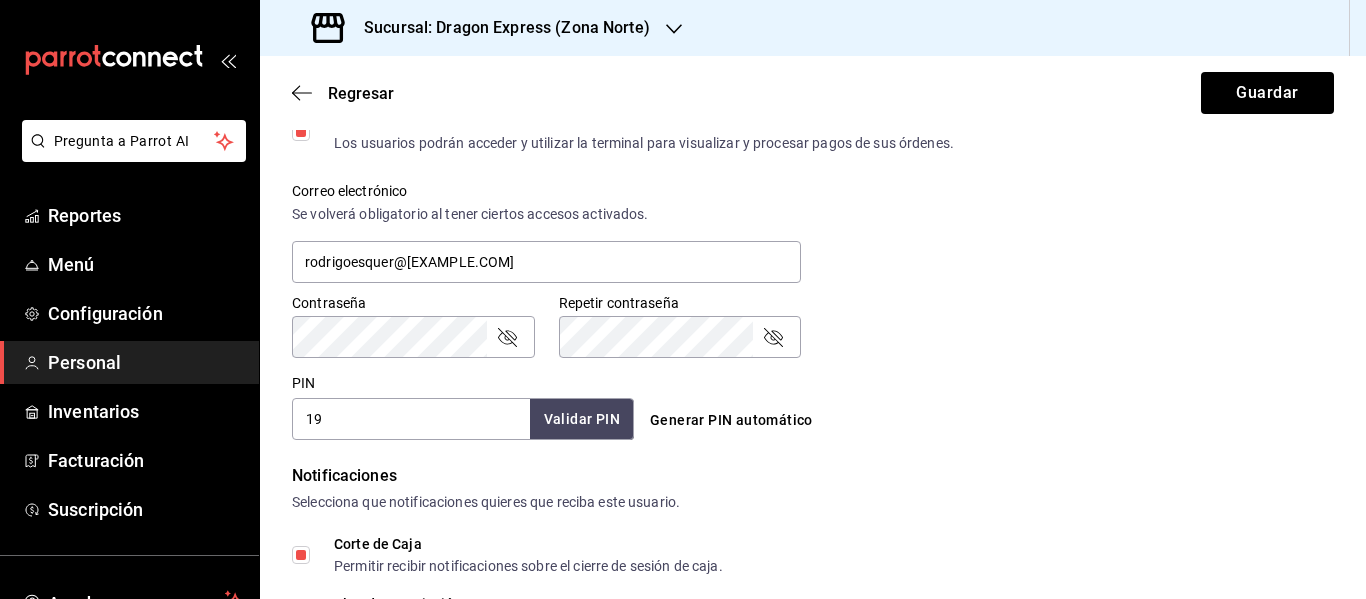 type on "1" 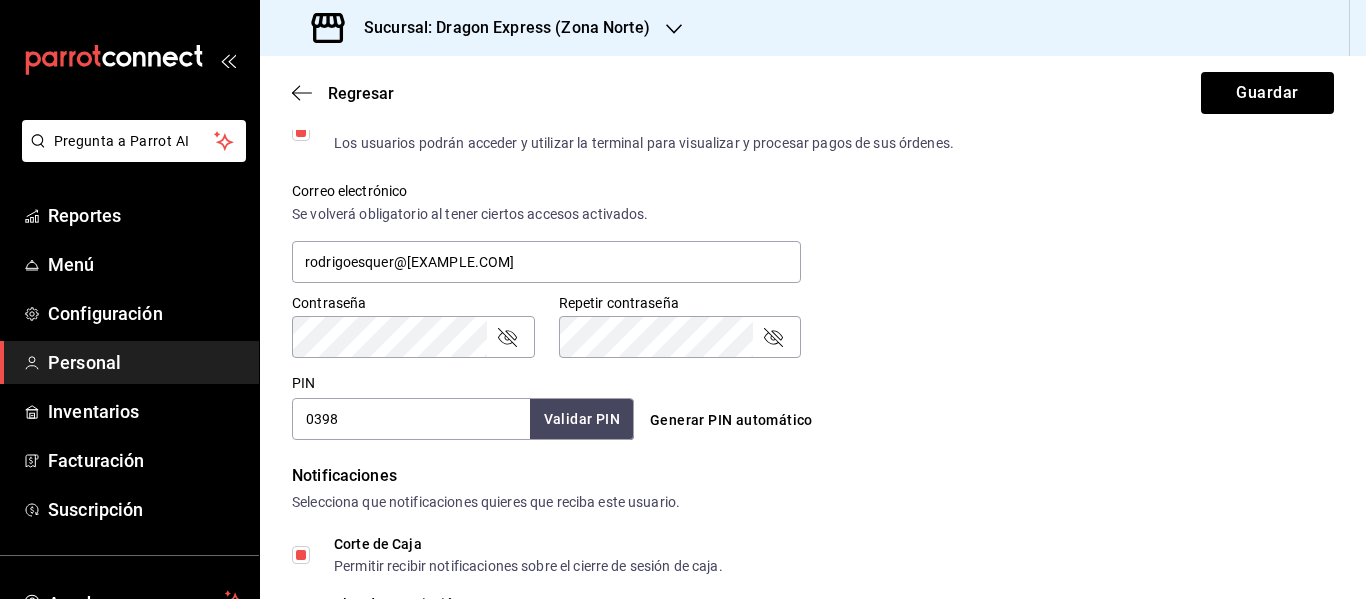 type on "0398" 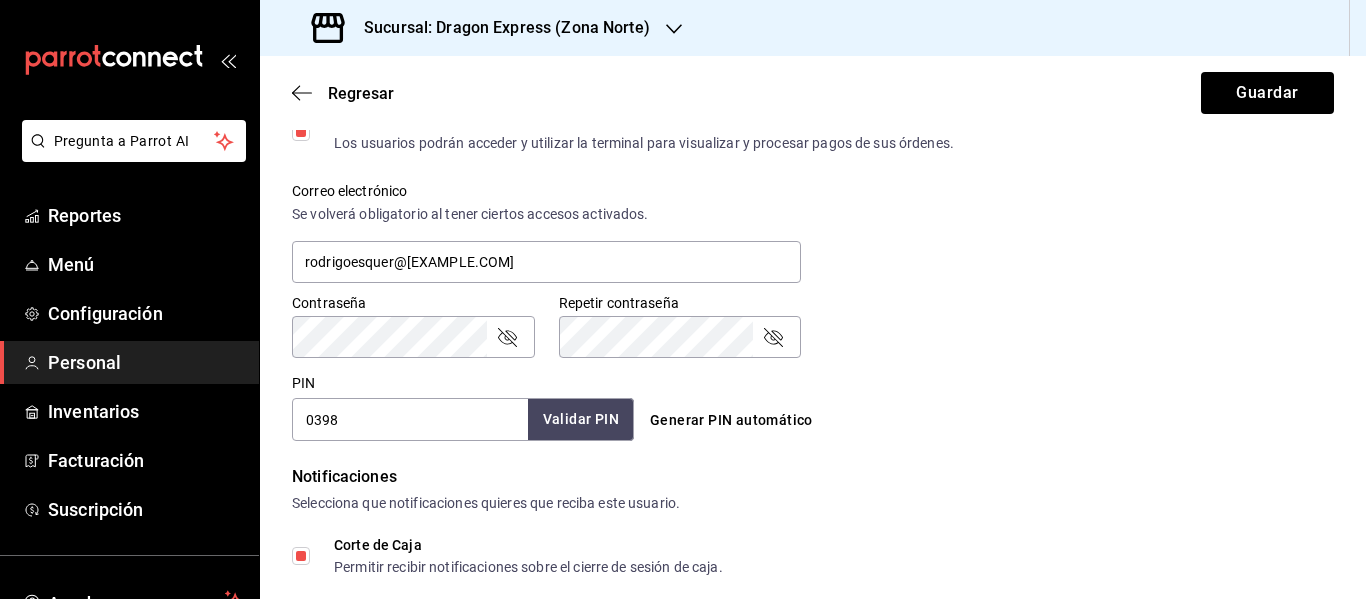 click on "Validar PIN" at bounding box center (581, 419) 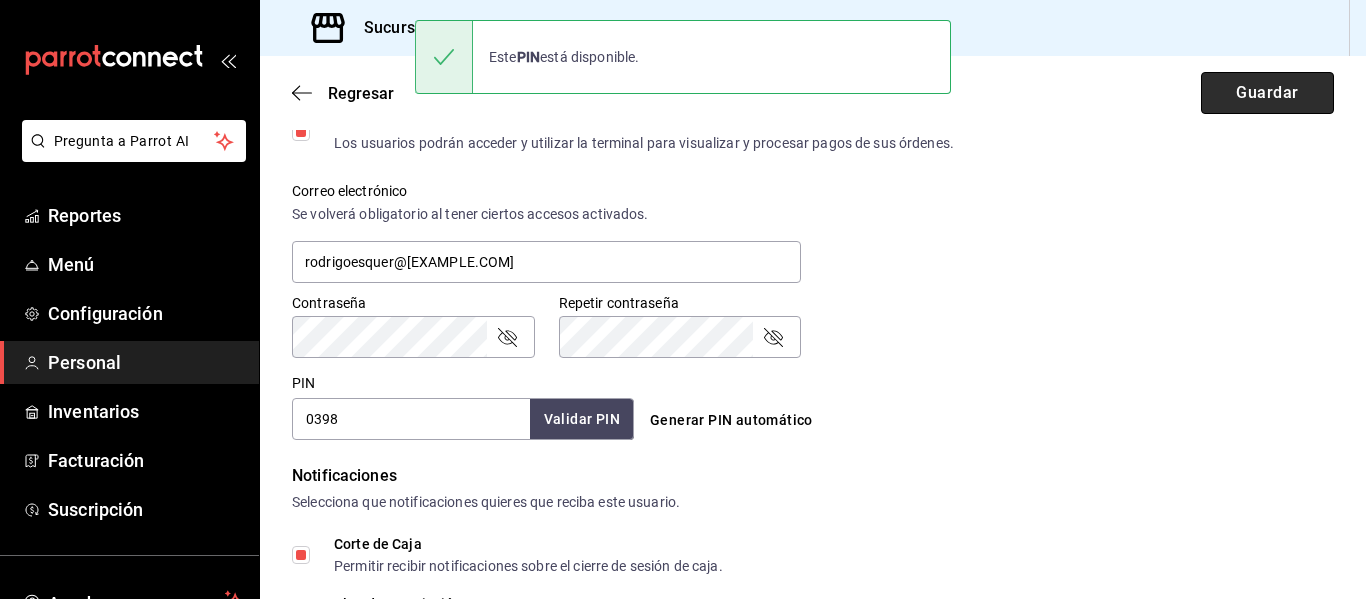 click on "Guardar" at bounding box center (1267, 93) 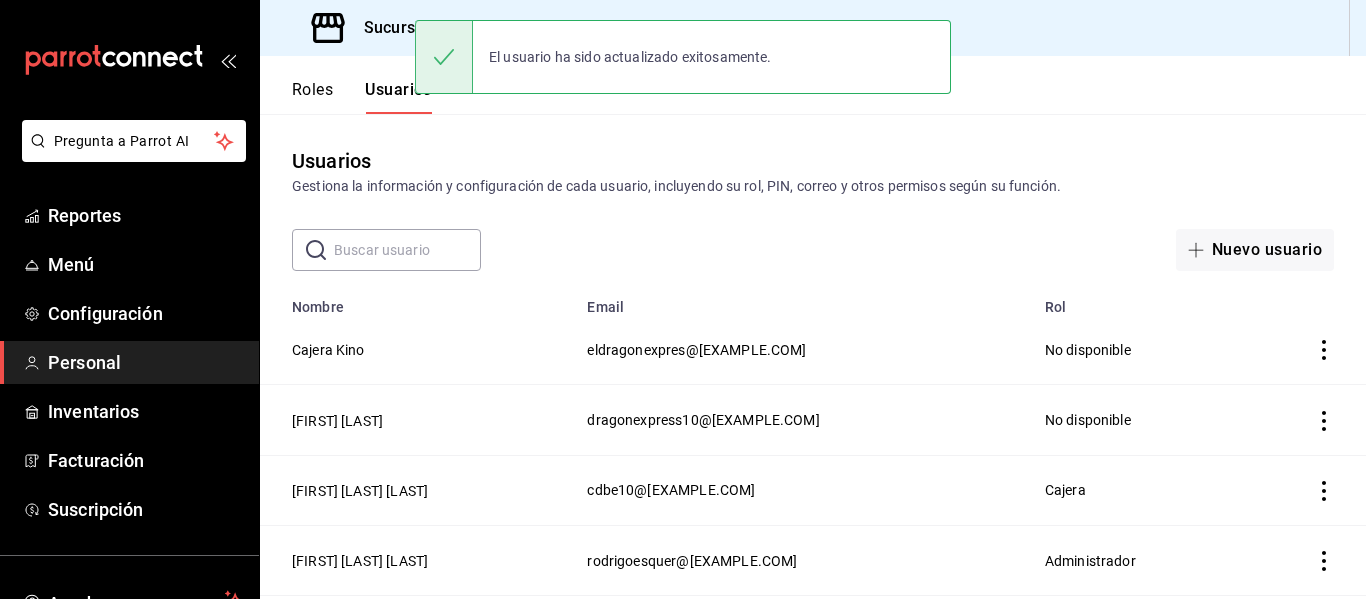 scroll, scrollTop: 201, scrollLeft: 0, axis: vertical 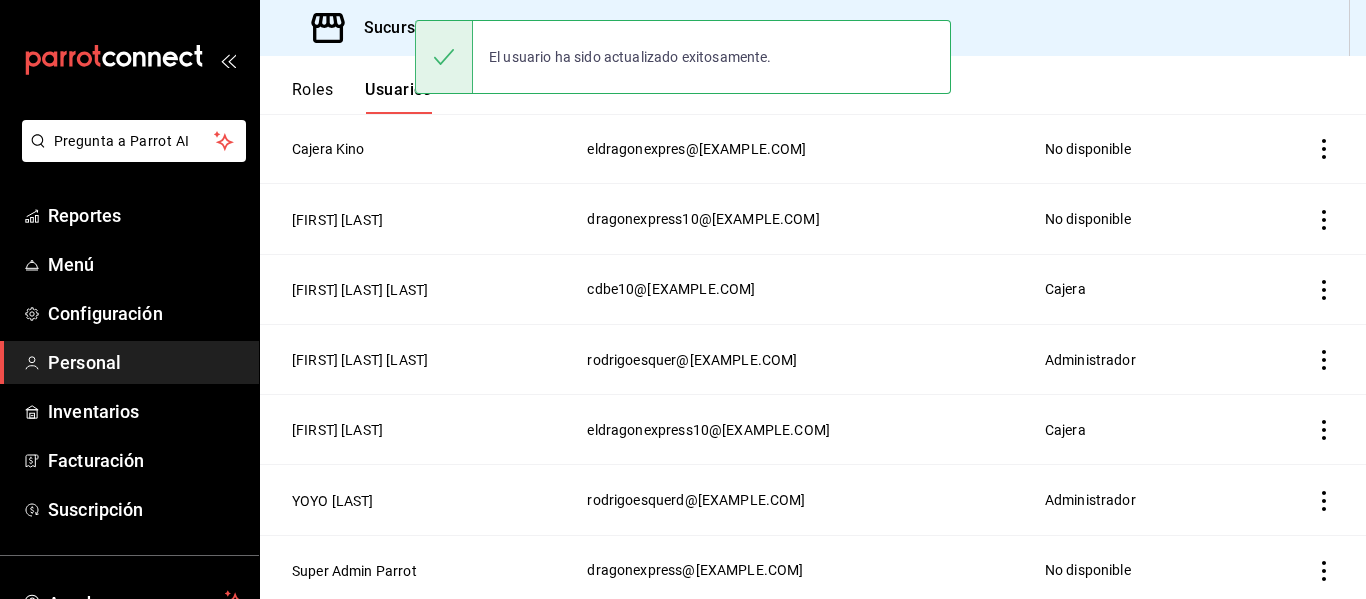 click 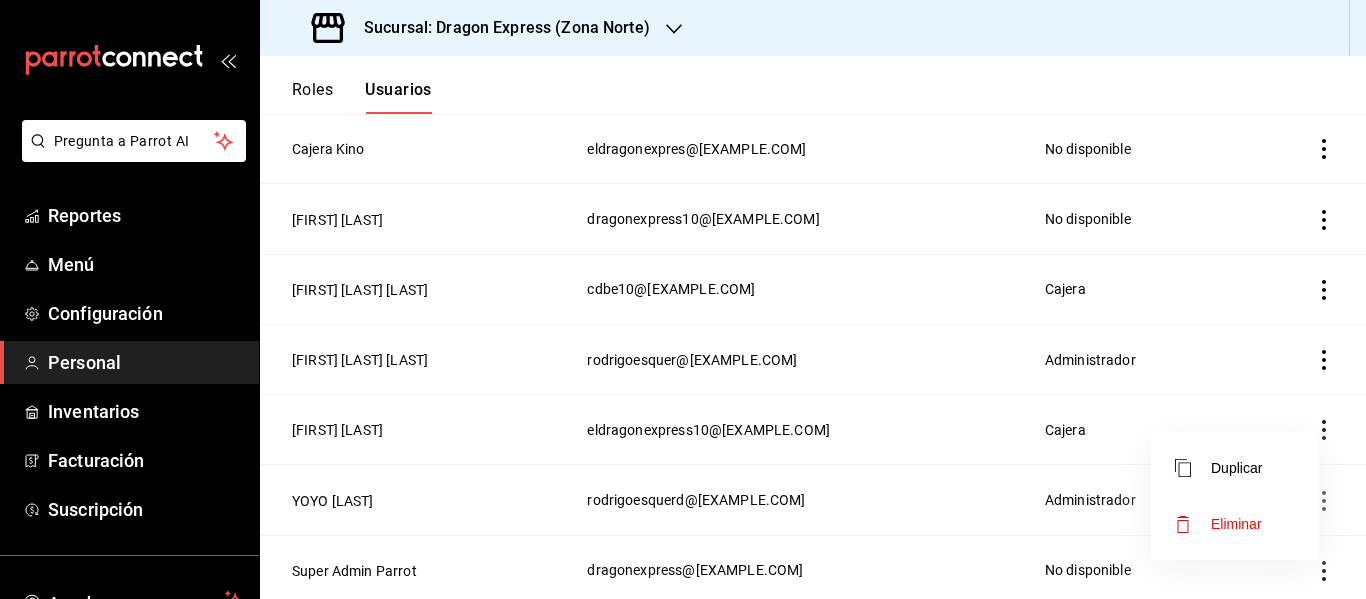click at bounding box center [683, 299] 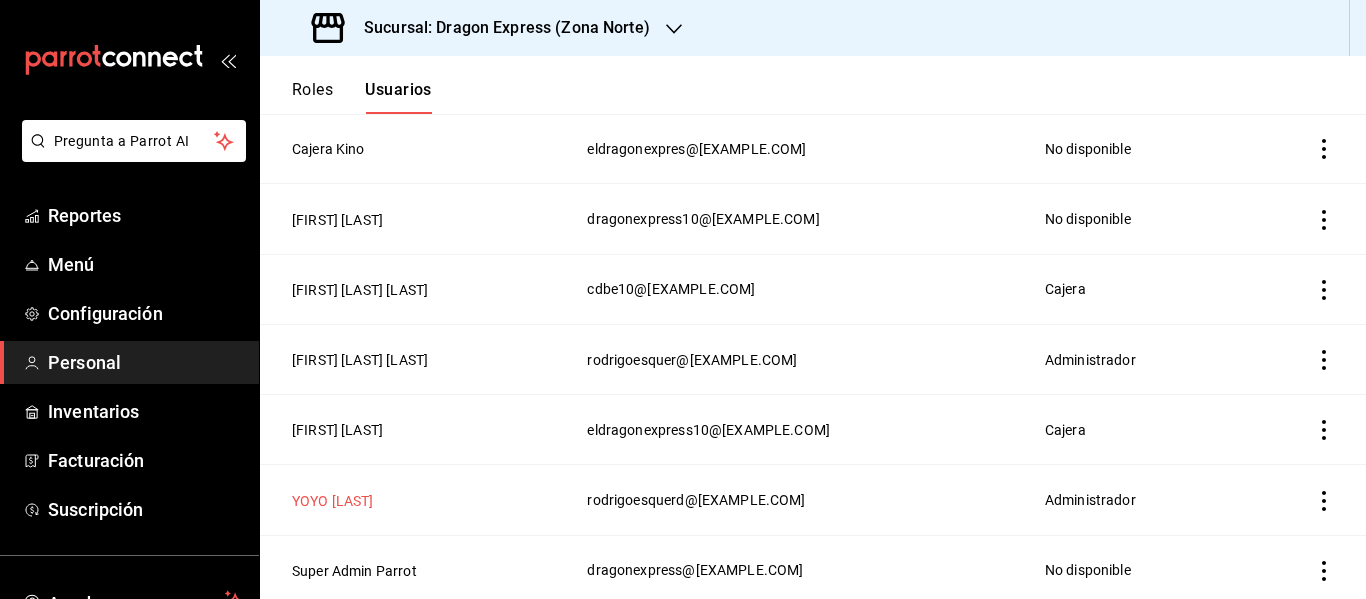 click on "YOYO [LAST]" at bounding box center [333, 501] 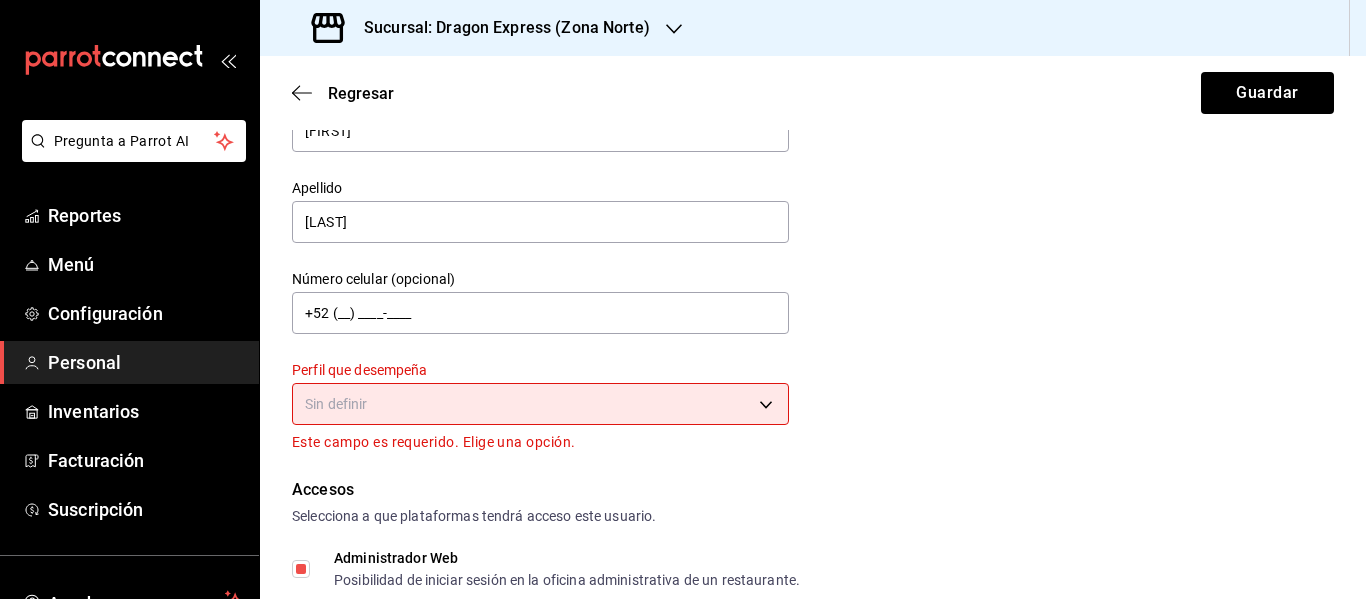 scroll, scrollTop: 300, scrollLeft: 0, axis: vertical 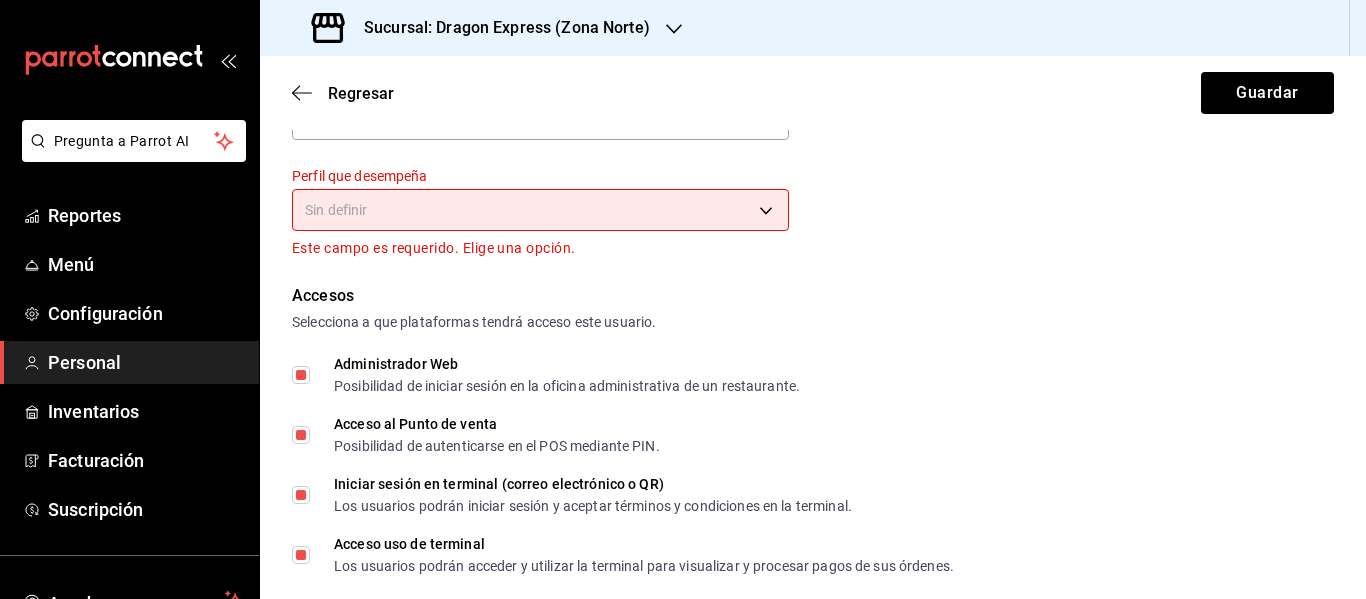 click on "Pregunta a Parrot AI Reportes   Menú   Configuración   Personal   Inventarios   Facturación   Suscripción   Ayuda Recomienda Parrot   YOYO [LAST]   Sugerir nueva función   Sucursal: Dragon Express (Zona Norte) Regresar Guardar Datos personales Nombre [FIRST] Apellido [LAST] Número celular (opcional) +52 (__) ____-____ Perfil que desempeña Sin definir Este campo es requerido. Elige una opción. Accesos Selecciona a que plataformas tendrá acceso este usuario. Administrador Web Posibilidad de iniciar sesión en la oficina administrativa de un restaurante.  Acceso al Punto de venta Posibilidad de autenticarse en el POS mediante PIN.  Iniciar sesión en terminal (correo electrónico o QR) Los usuarios podrán iniciar sesión y aceptar términos y condiciones en la terminal. Acceso uso de terminal Los usuarios podrán acceder y utilizar la terminal para visualizar y procesar pagos de sus órdenes. Correo electrónico Se volverá obligatorio al tener ciertos accesos activados.rodrigoesquerd@[EXAMPLE.COM] PIN ​" at bounding box center (683, 299) 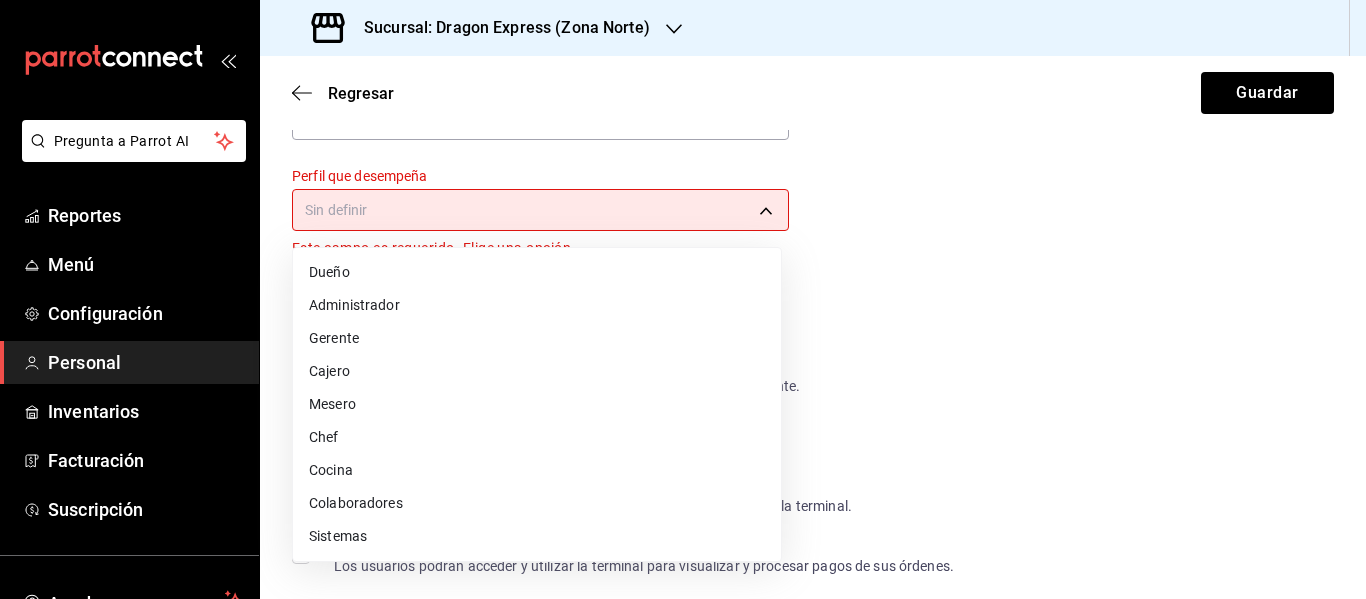click on "Dueño" at bounding box center [537, 272] 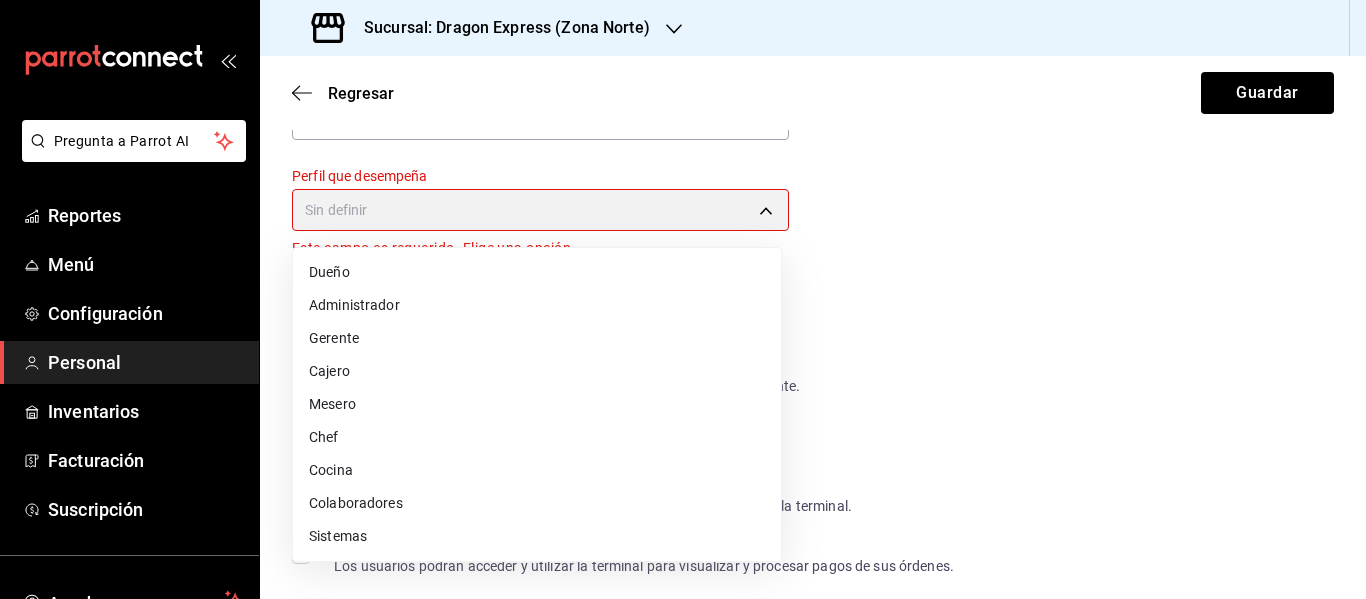 type on "OWNER" 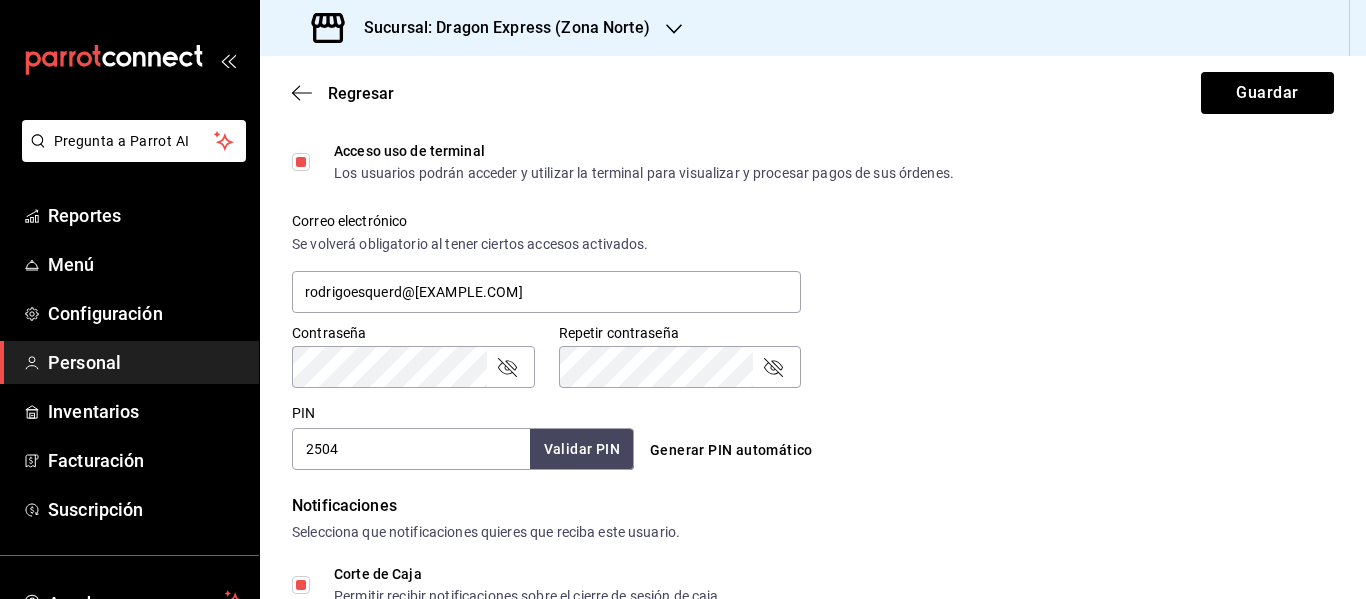 scroll, scrollTop: 700, scrollLeft: 0, axis: vertical 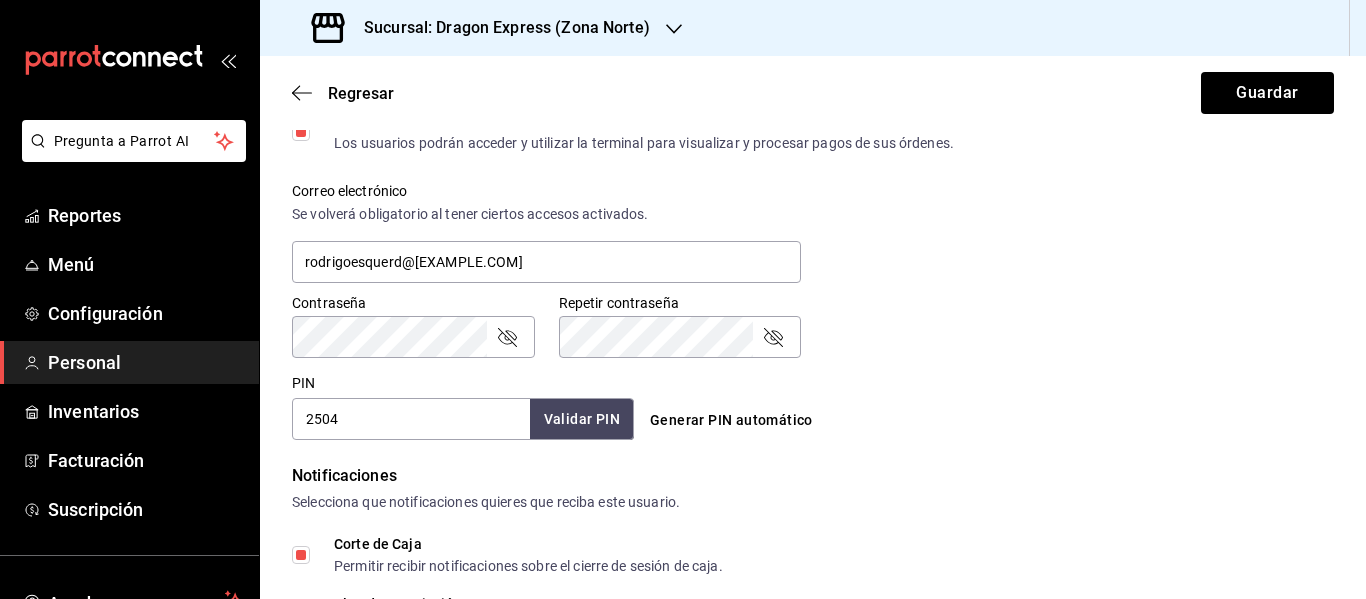 click on "2504" at bounding box center (411, 419) 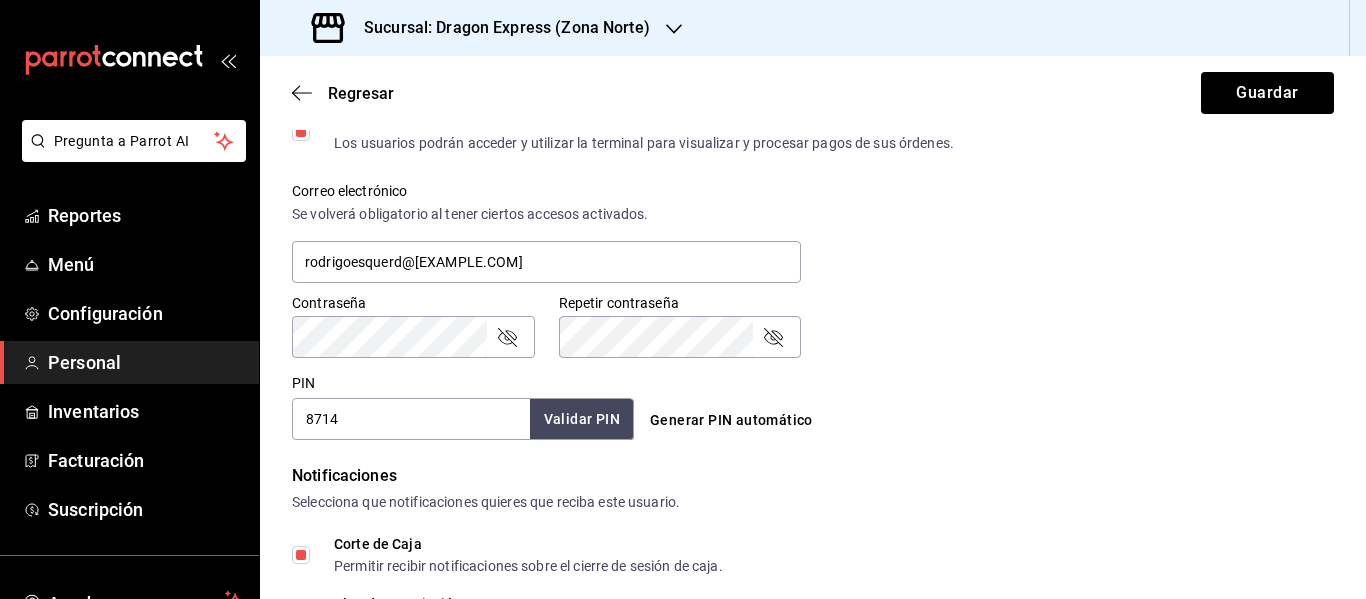 type on "8714" 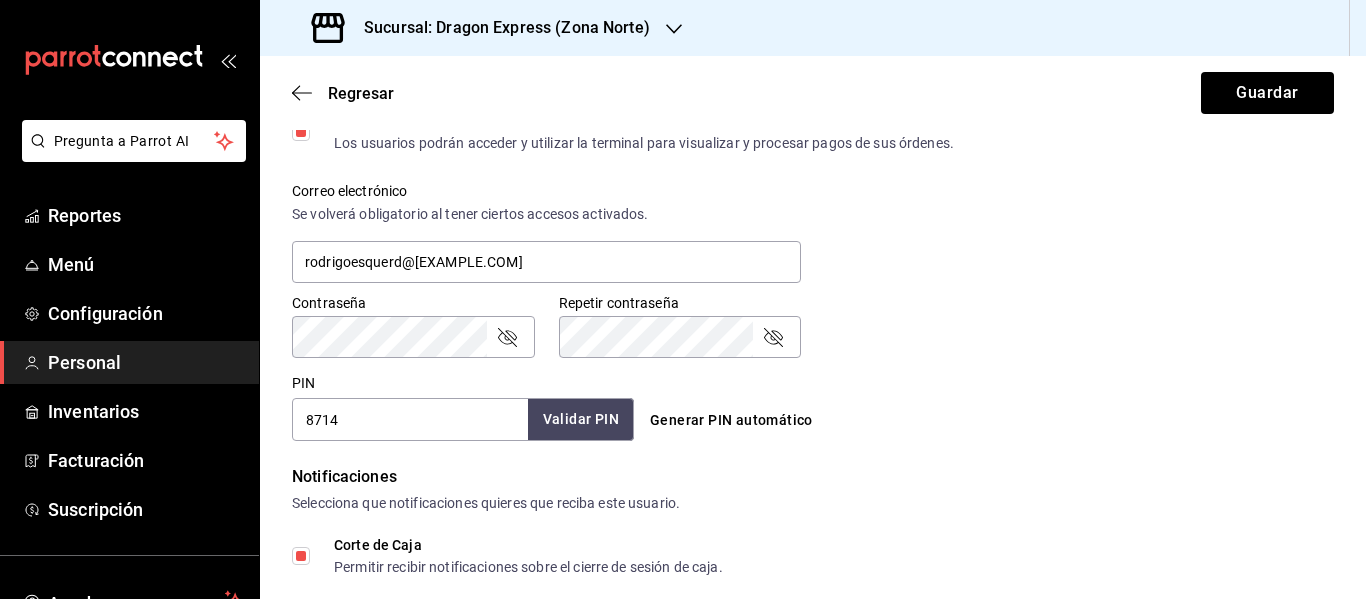 click on "Validar PIN" at bounding box center (581, 419) 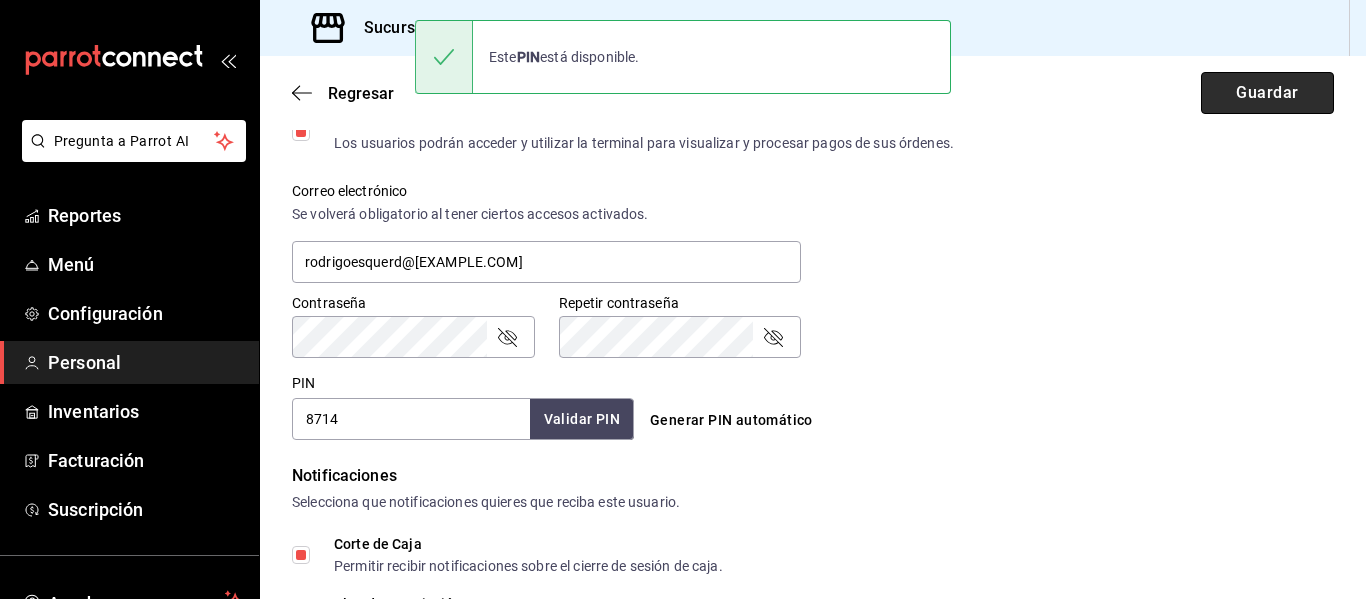 click on "Guardar" at bounding box center [1267, 93] 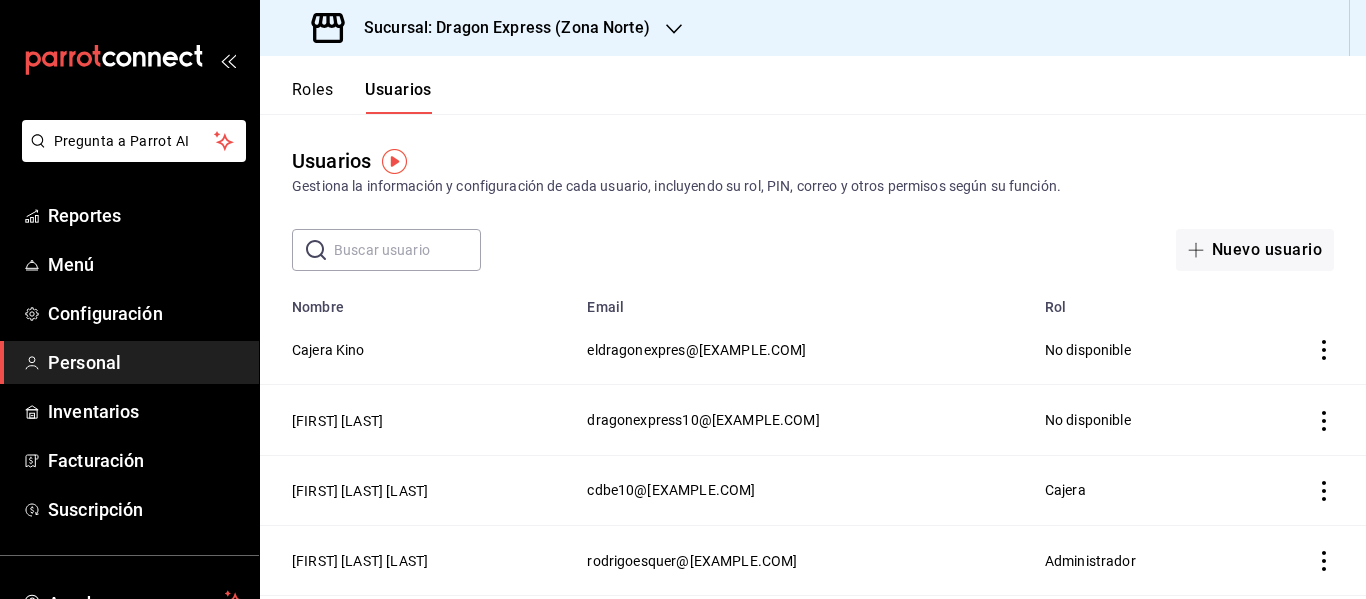 click 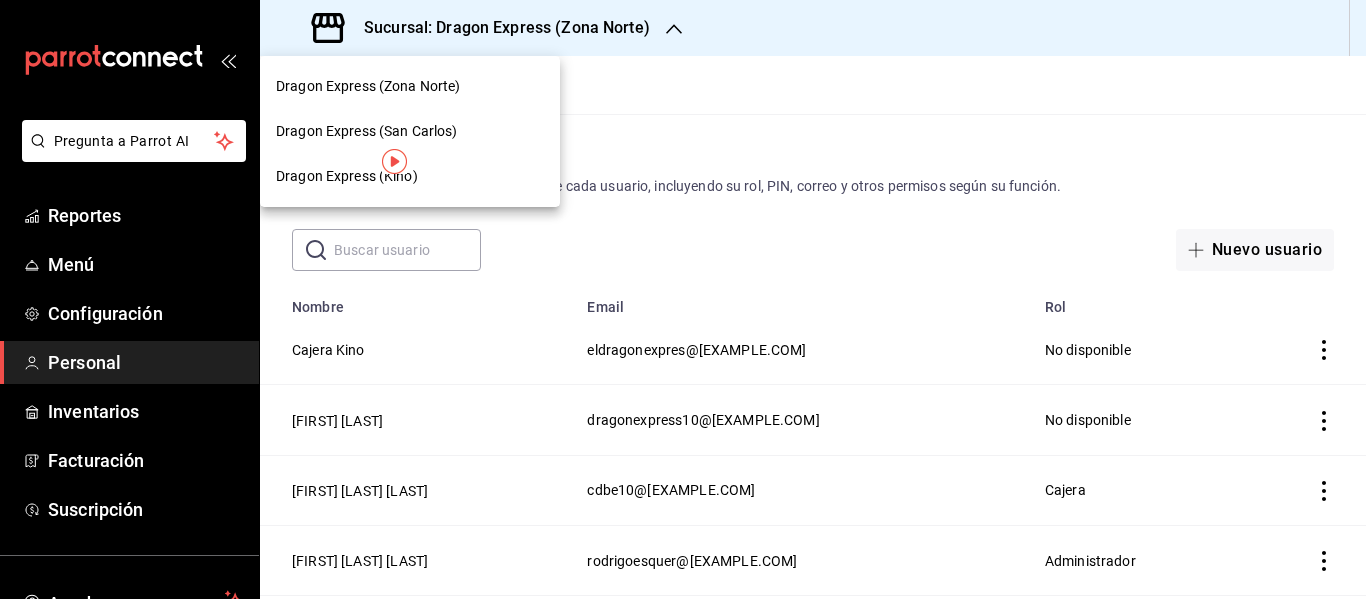 click on "Dragon Express (Zona Norte)" at bounding box center (368, 86) 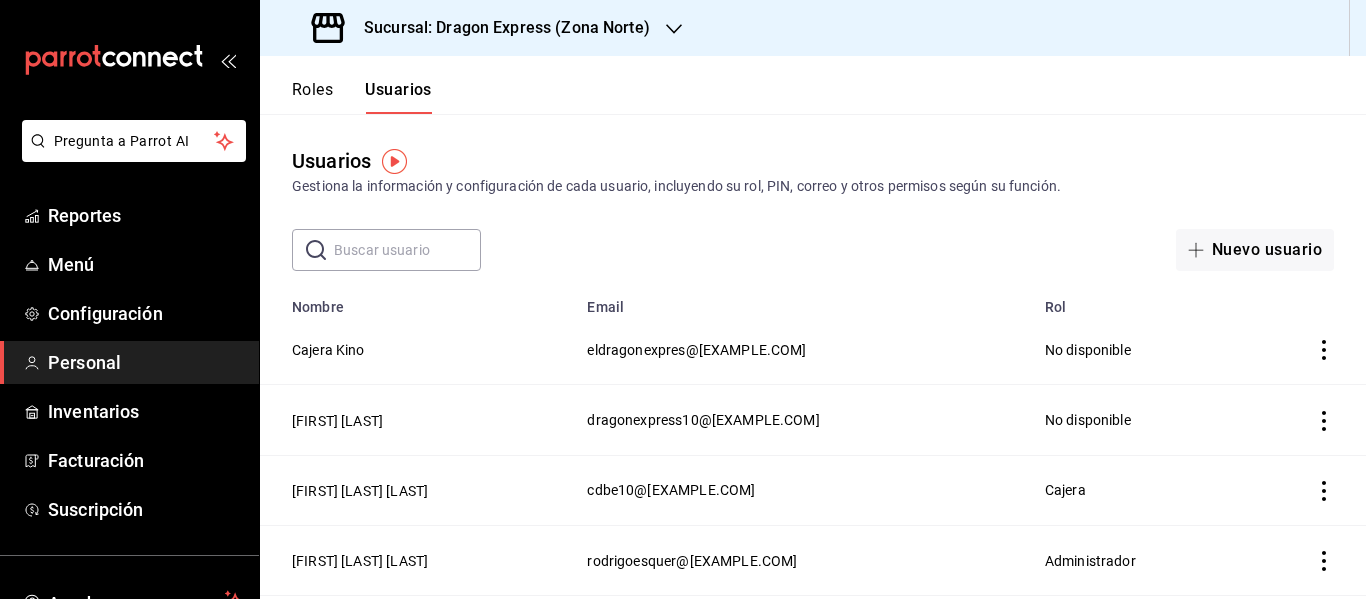 click on "Sucursal: Dragon Express (Zona Norte)" at bounding box center [483, 28] 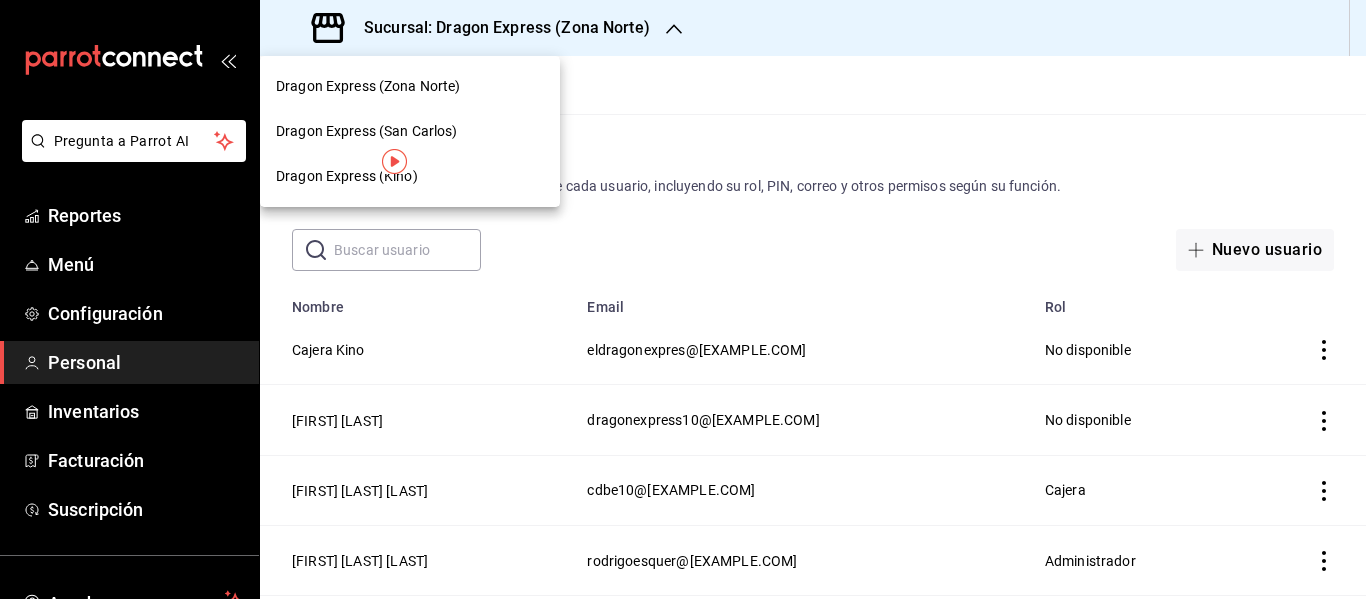 click on "Dragon Express (San Carlos)" at bounding box center (410, 131) 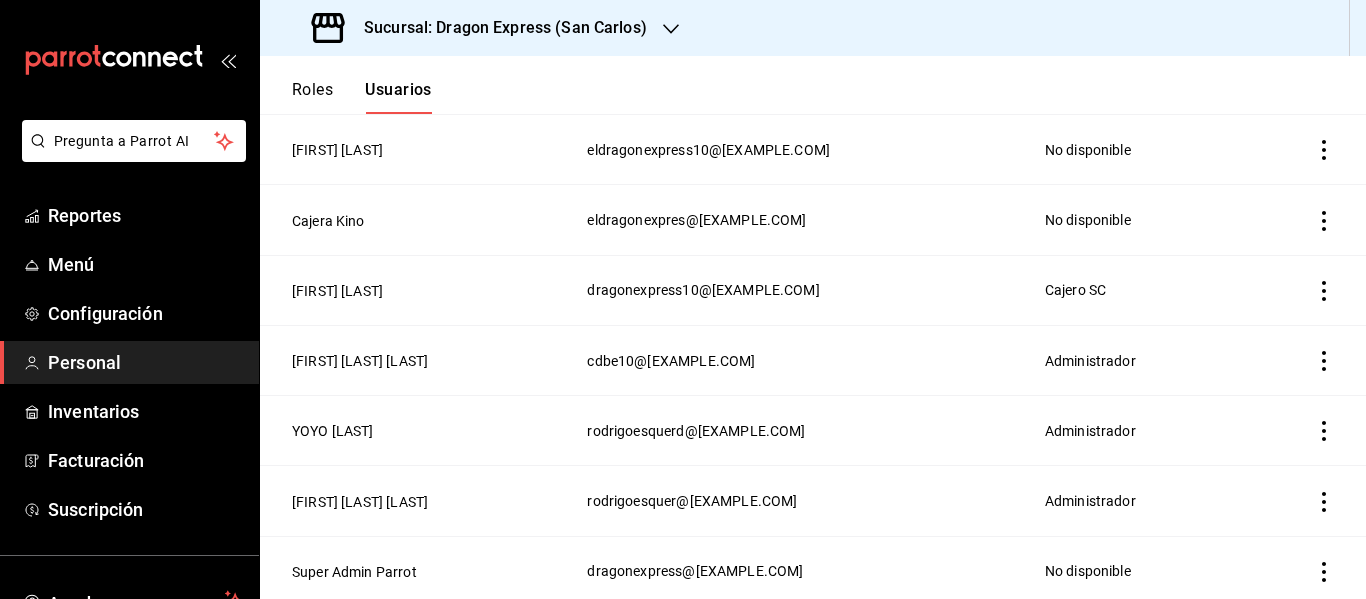 scroll, scrollTop: 201, scrollLeft: 0, axis: vertical 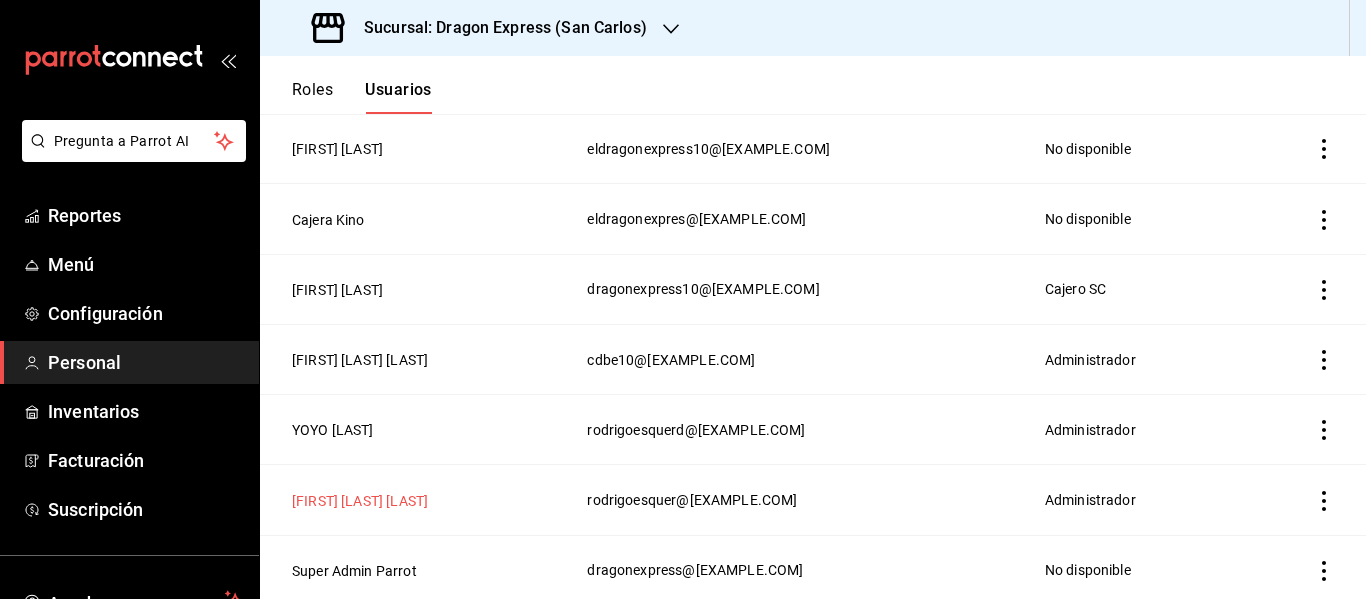 click on "[FIRST] [LAST] [LAST]" at bounding box center [360, 501] 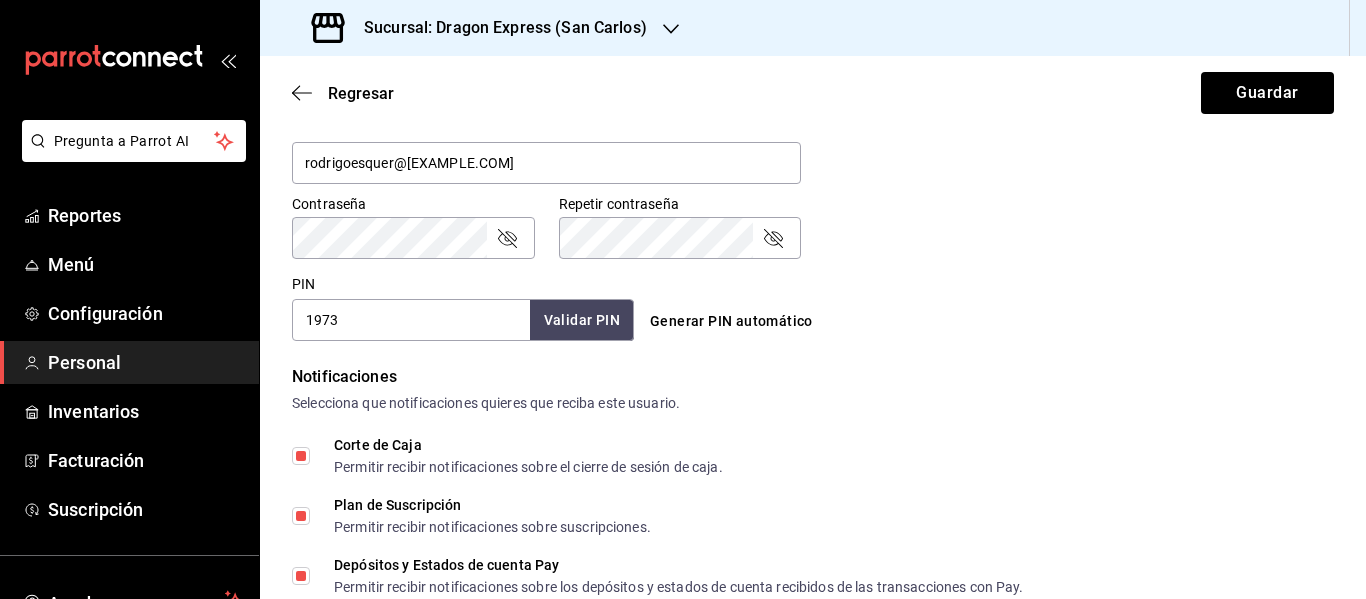 scroll, scrollTop: 800, scrollLeft: 0, axis: vertical 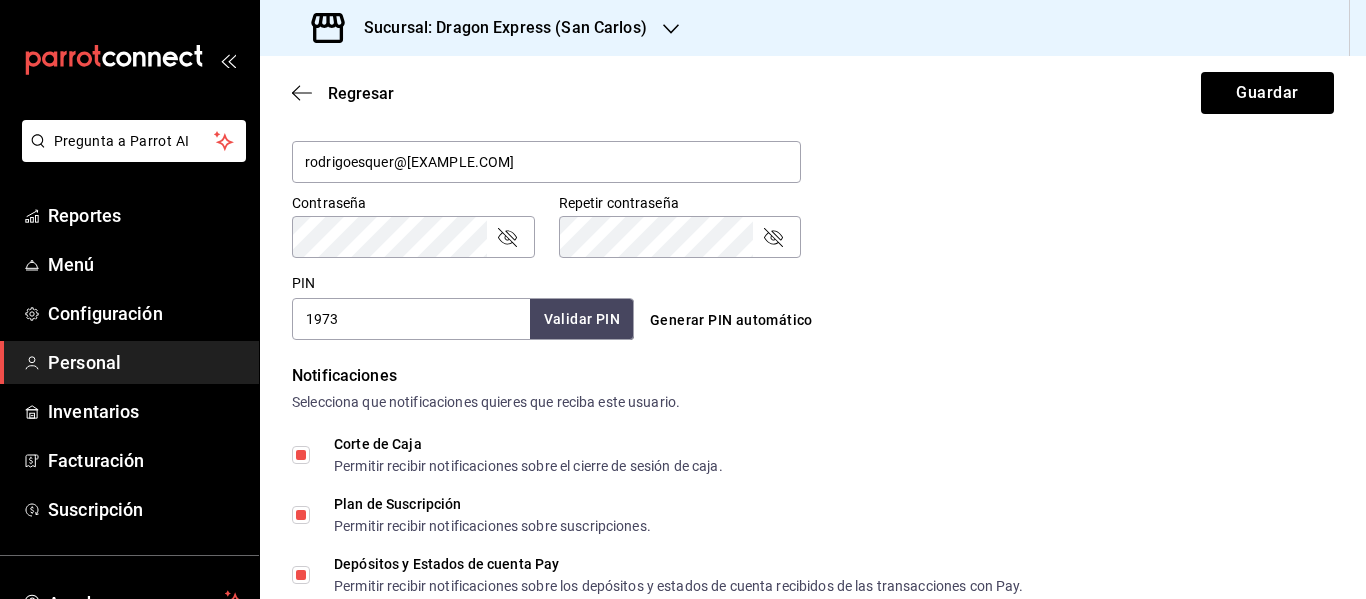 click on "1973" at bounding box center [411, 319] 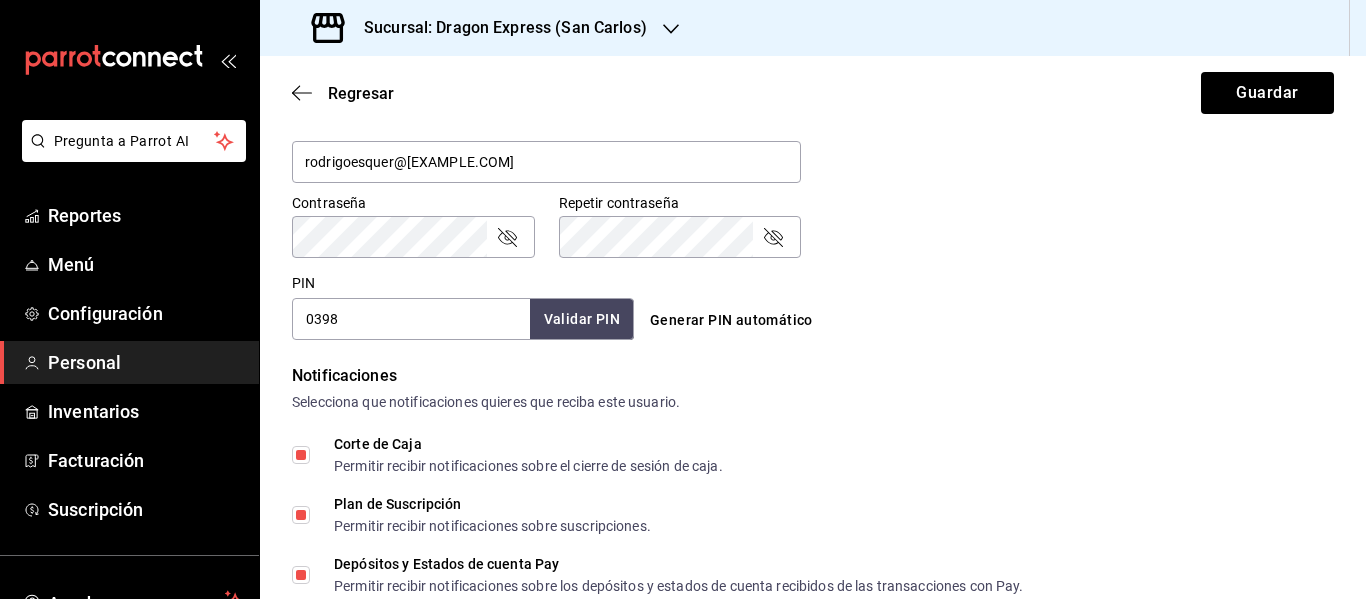 type on "0398" 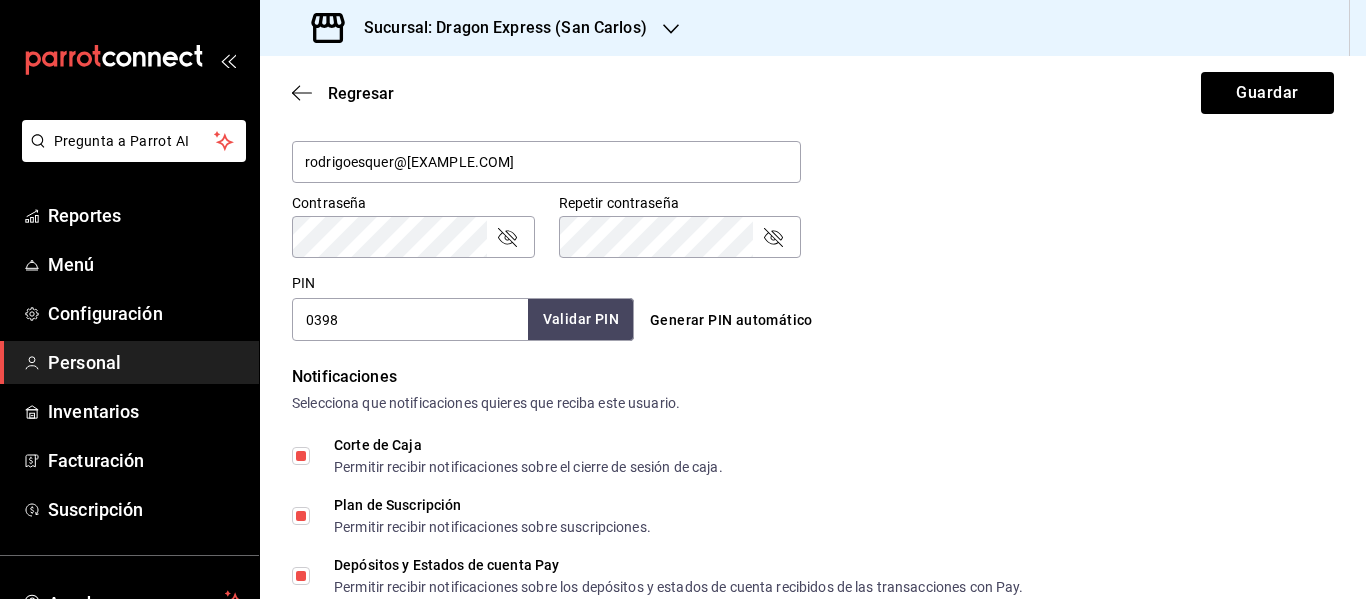 click on "Validar PIN" at bounding box center (581, 319) 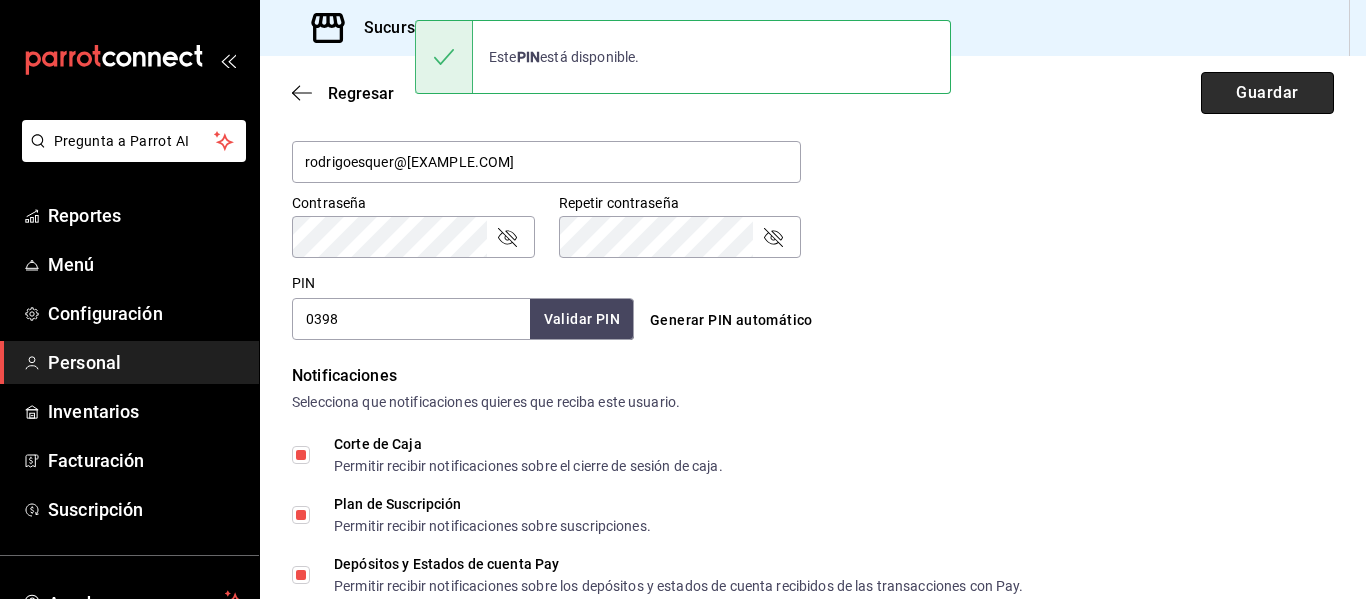 click on "Guardar" at bounding box center [1267, 93] 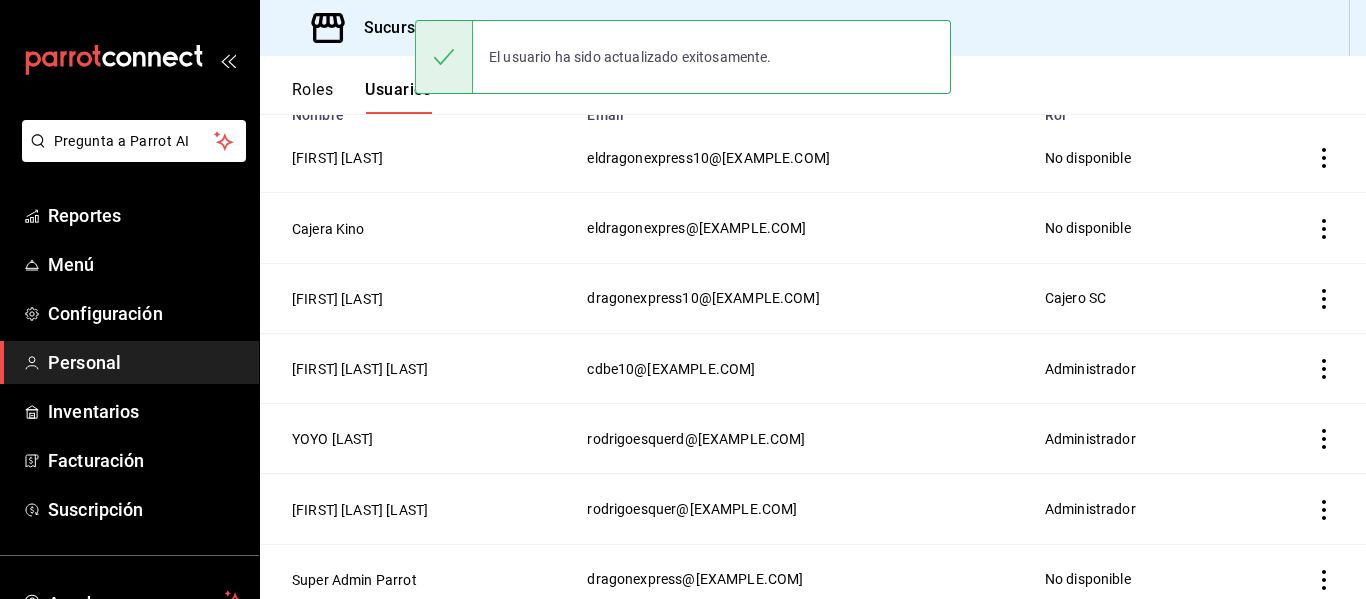 scroll, scrollTop: 200, scrollLeft: 0, axis: vertical 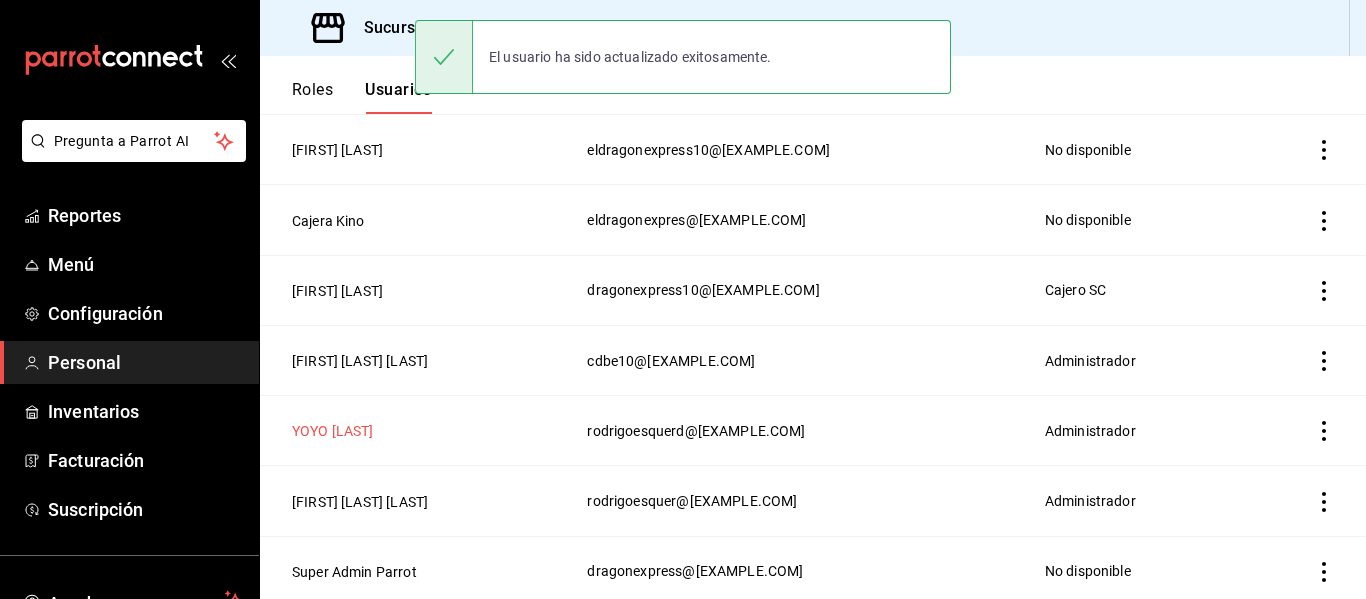 click on "YOYO [LAST]" at bounding box center (333, 431) 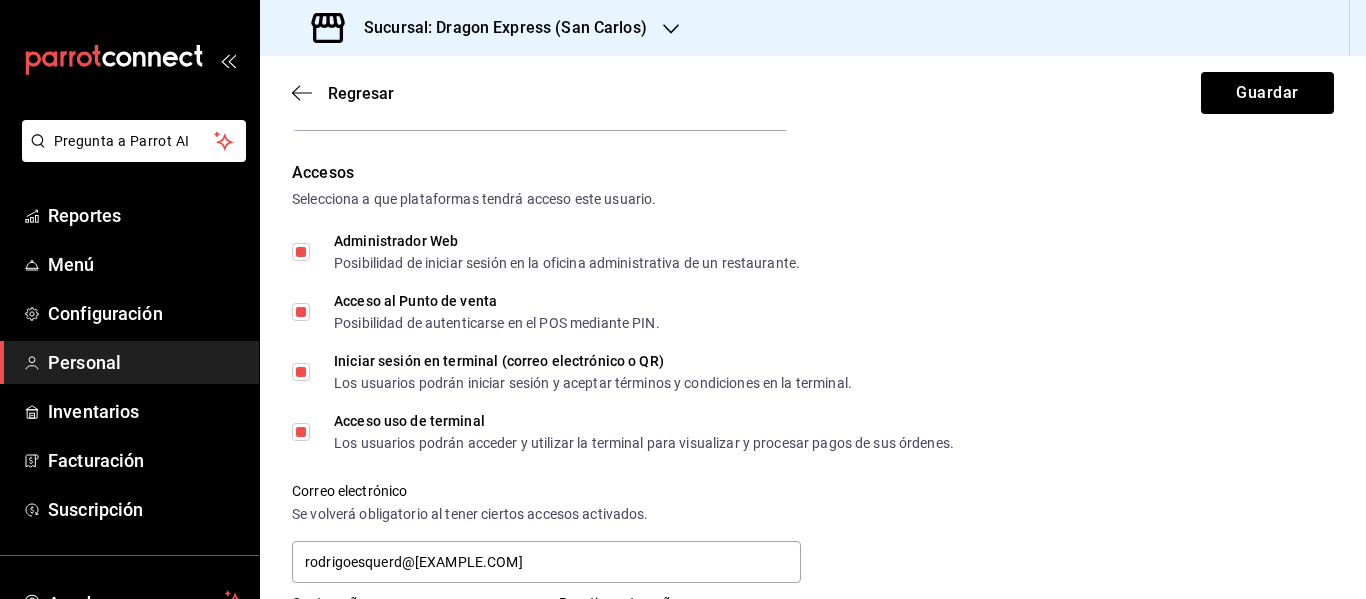 scroll, scrollTop: 0, scrollLeft: 0, axis: both 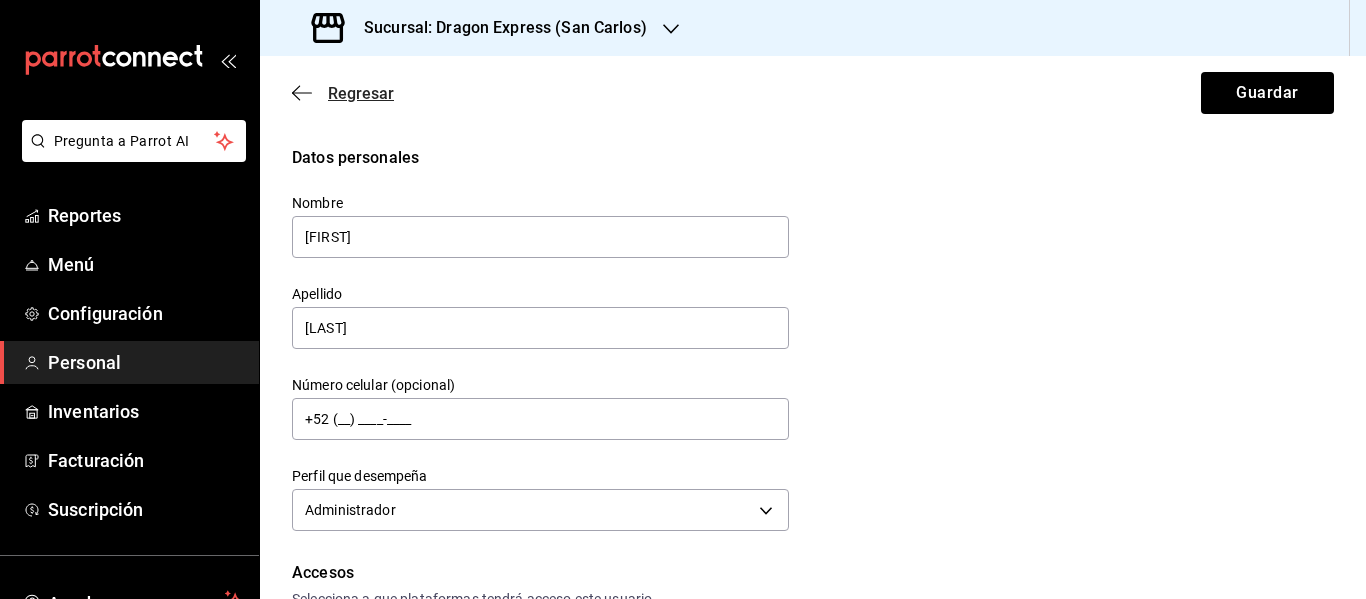 click on "Regresar" at bounding box center (343, 93) 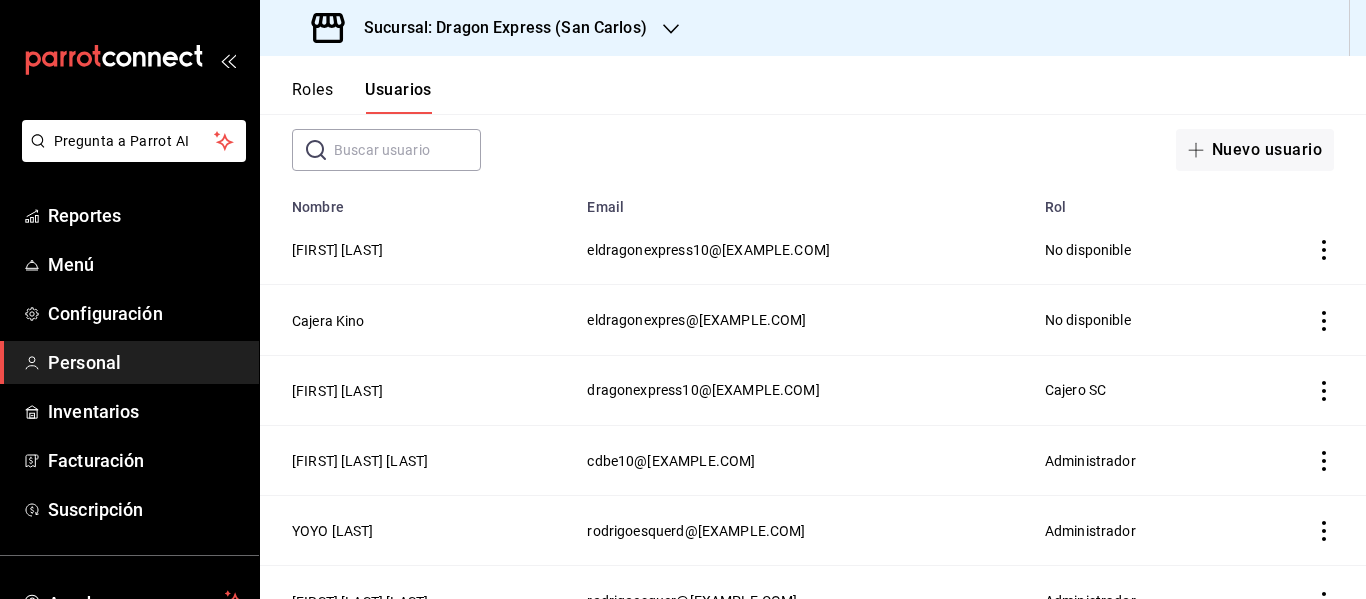scroll, scrollTop: 200, scrollLeft: 0, axis: vertical 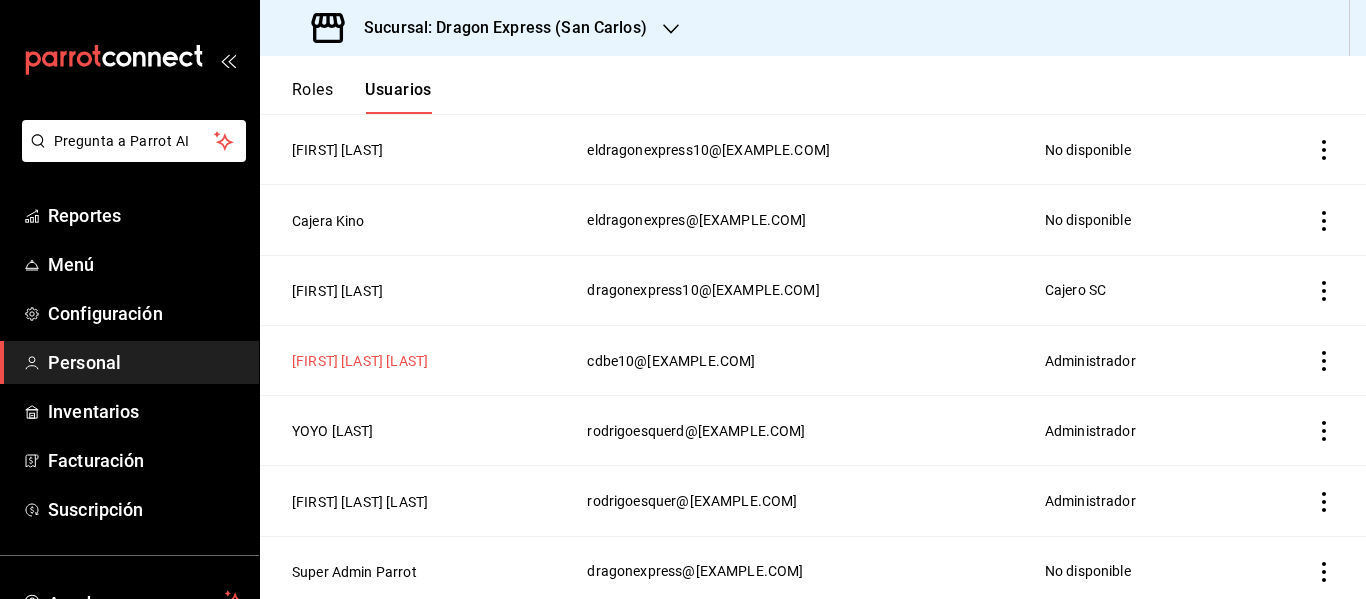 click on "[FIRST] [LAST] [LAST]" at bounding box center (360, 361) 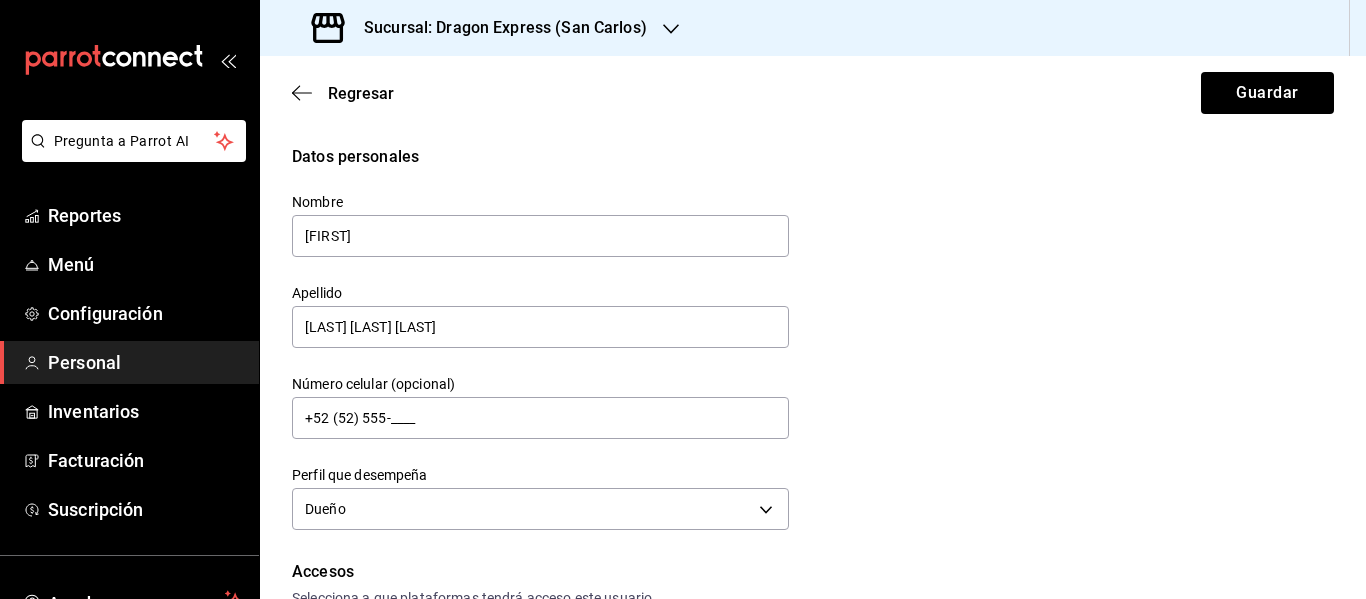 scroll, scrollTop: 0, scrollLeft: 0, axis: both 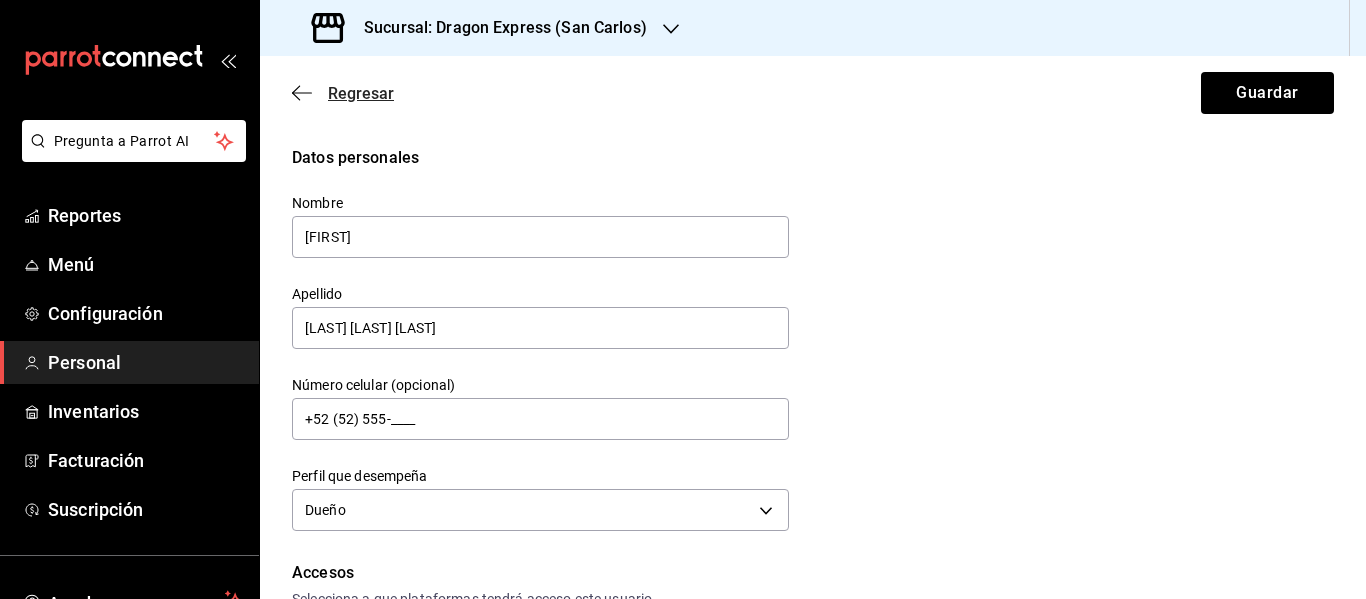 click on "Regresar" at bounding box center [361, 93] 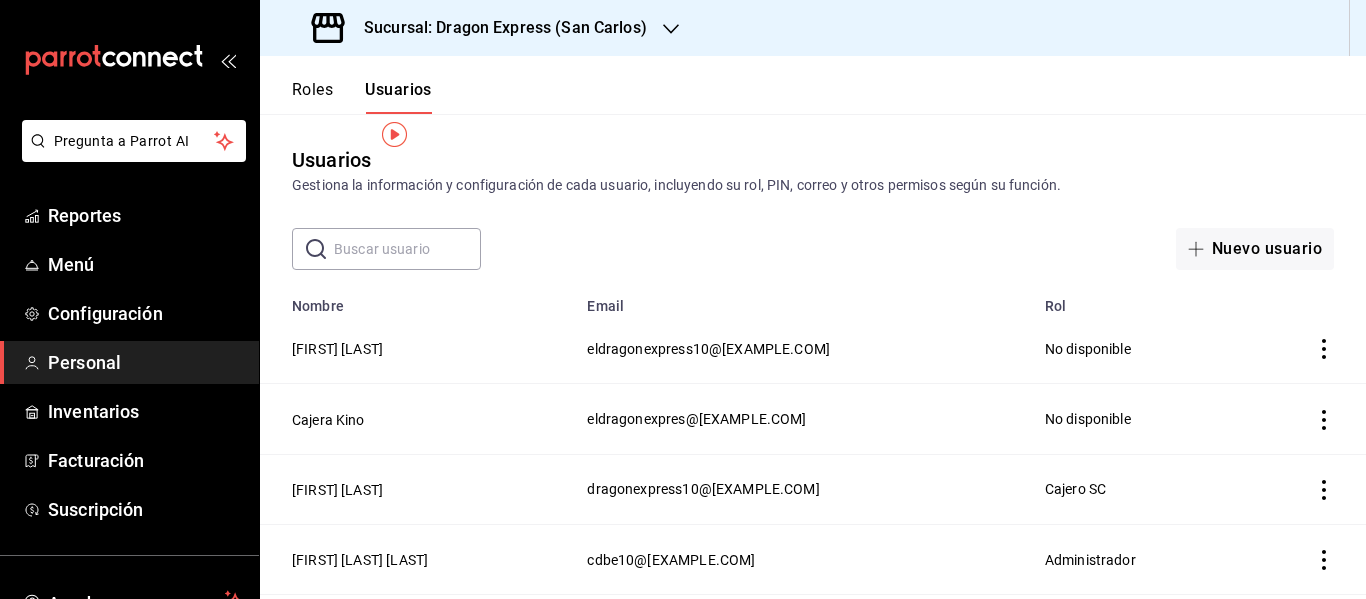 scroll, scrollTop: 0, scrollLeft: 0, axis: both 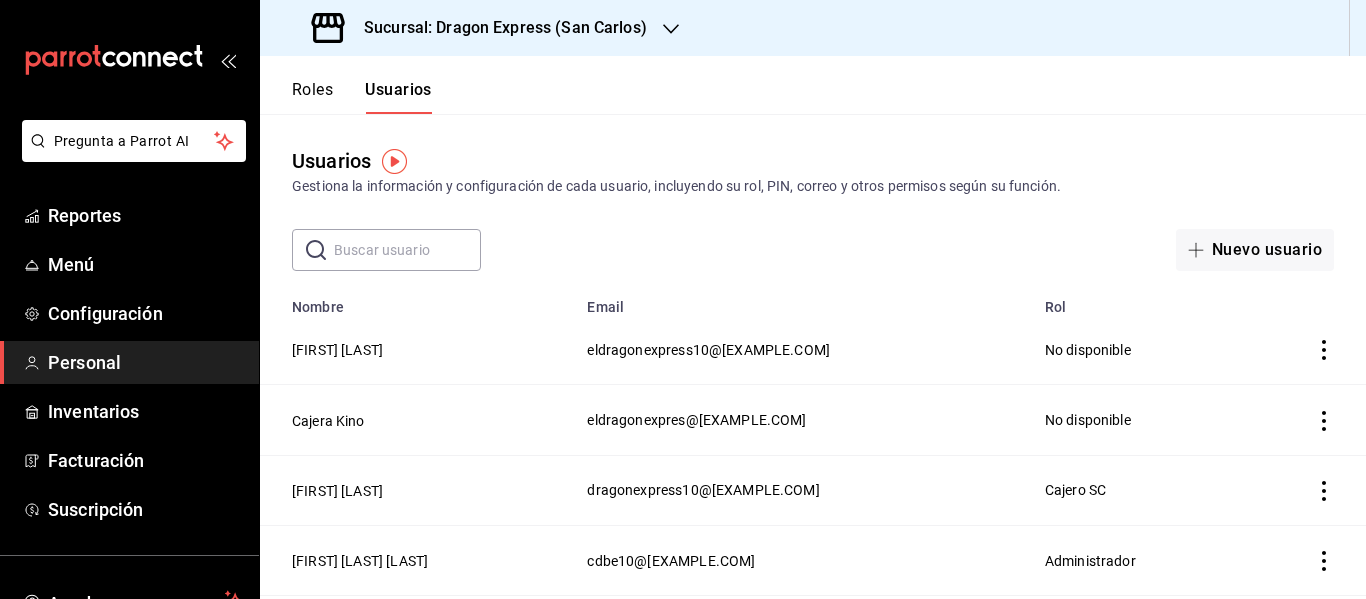 click 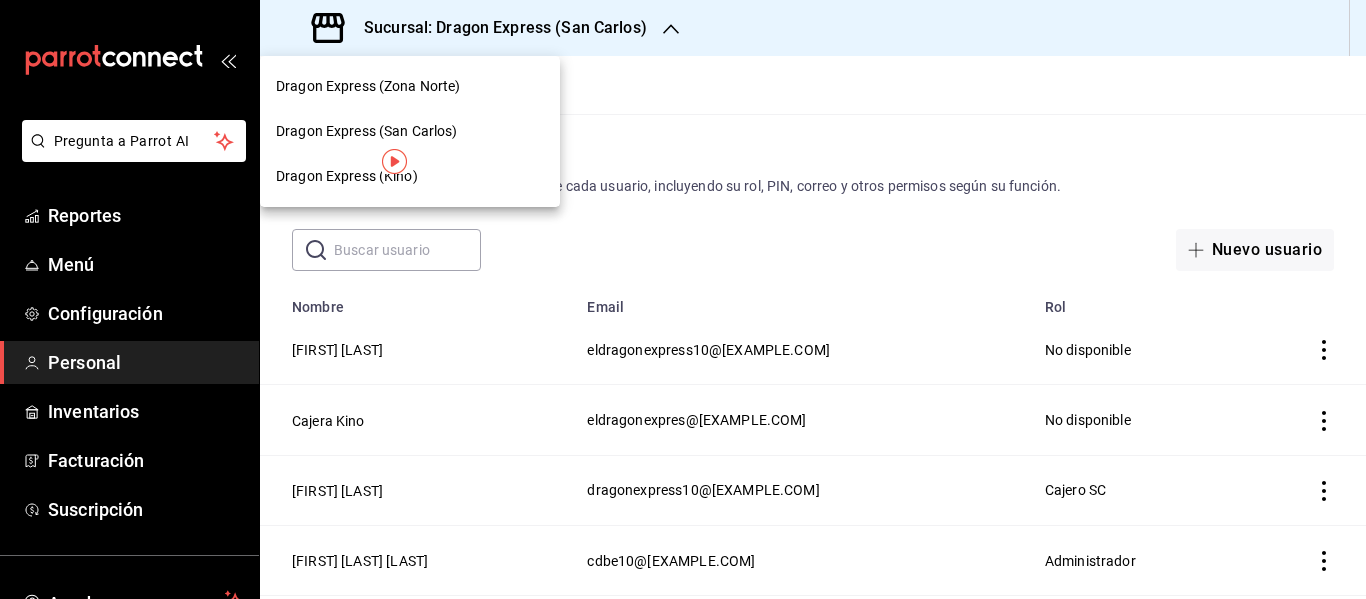 click on "Dragon Express (Kino)" at bounding box center [410, 176] 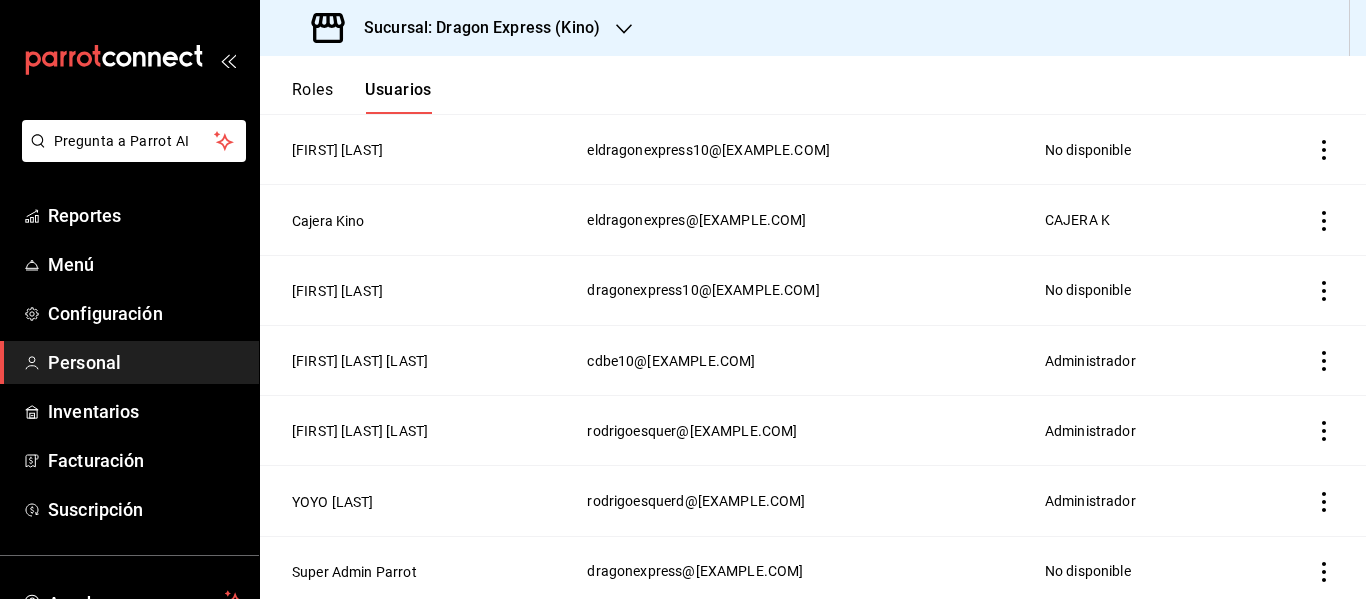 scroll, scrollTop: 201, scrollLeft: 0, axis: vertical 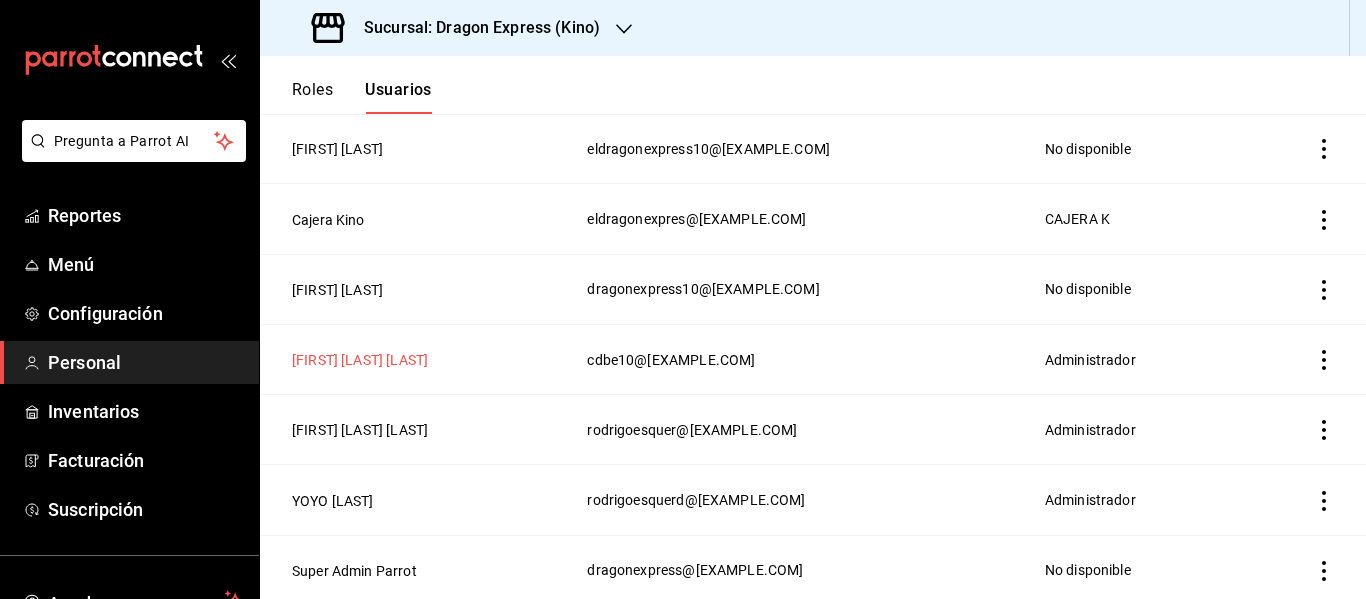 click on "[FIRST] [LAST] [LAST]" at bounding box center (360, 360) 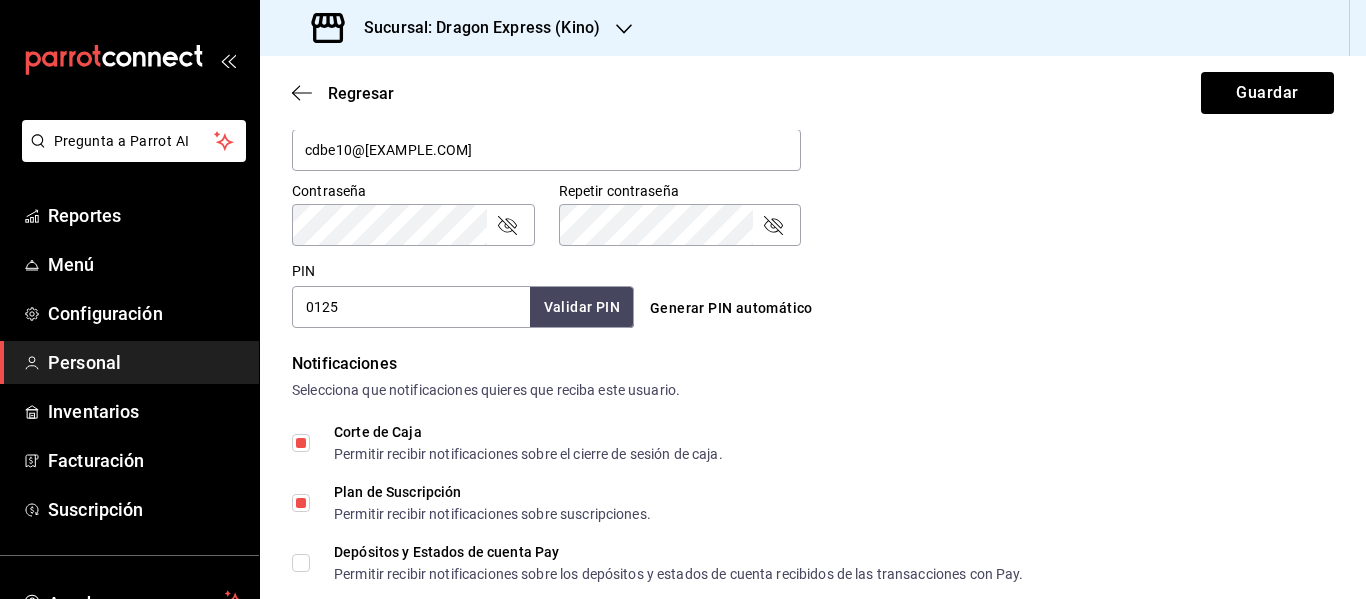 scroll, scrollTop: 800, scrollLeft: 0, axis: vertical 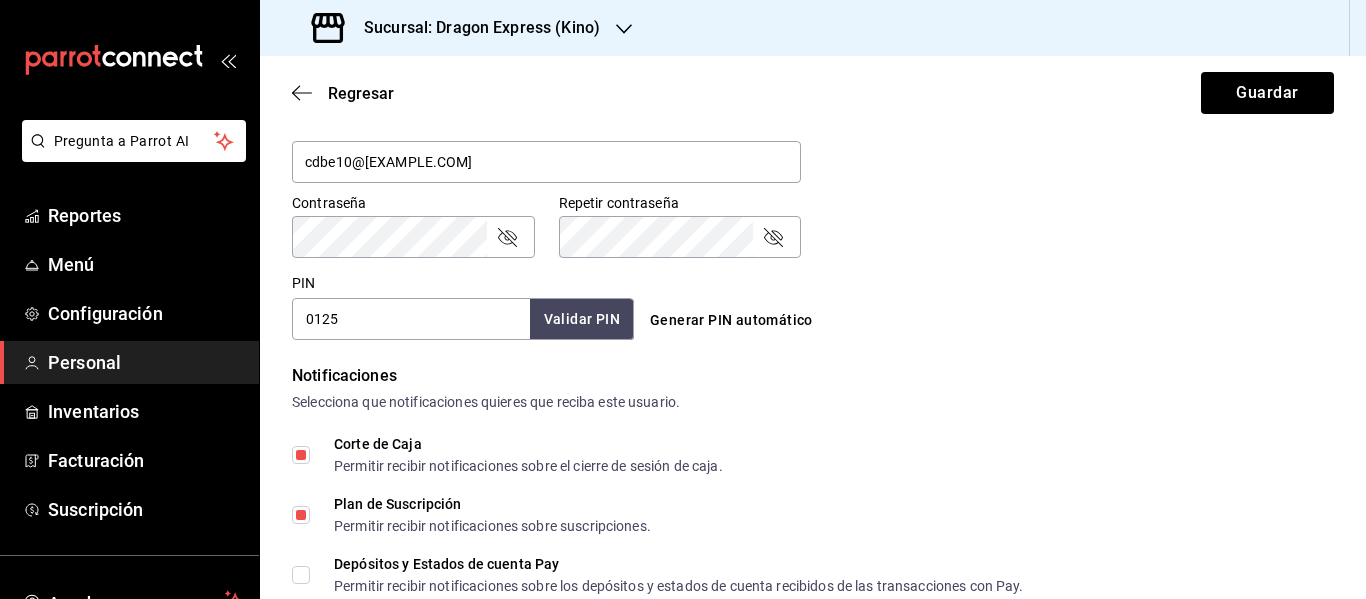 click on "0125" at bounding box center (411, 319) 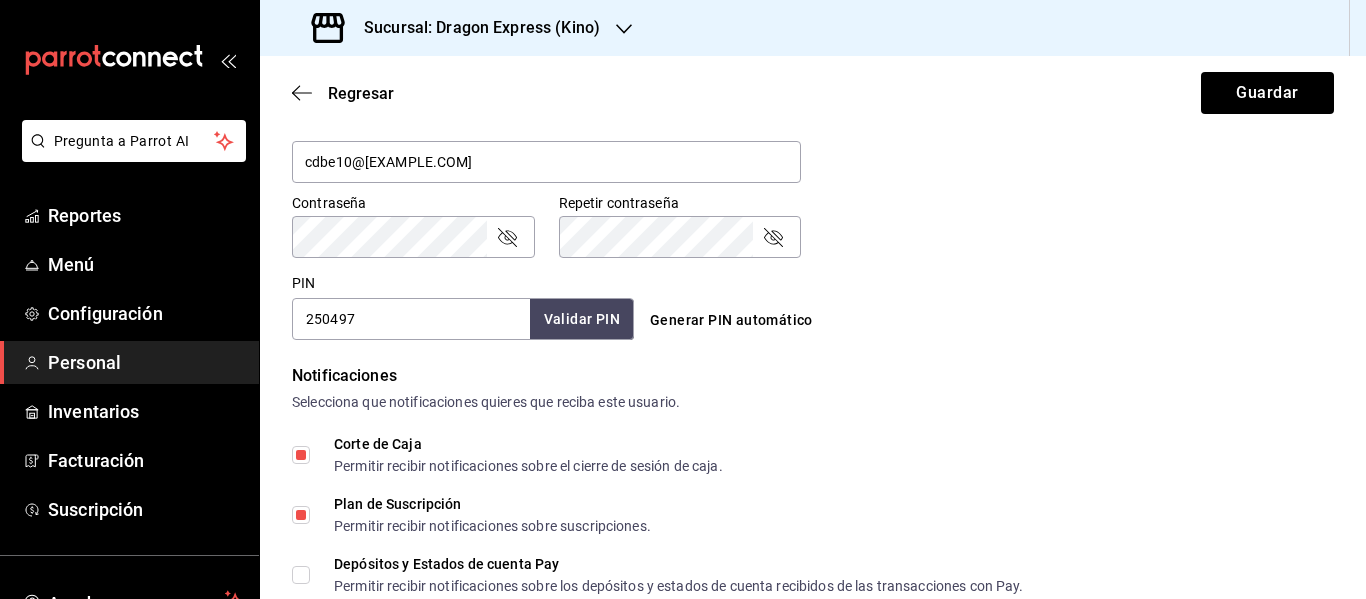 type on "250497" 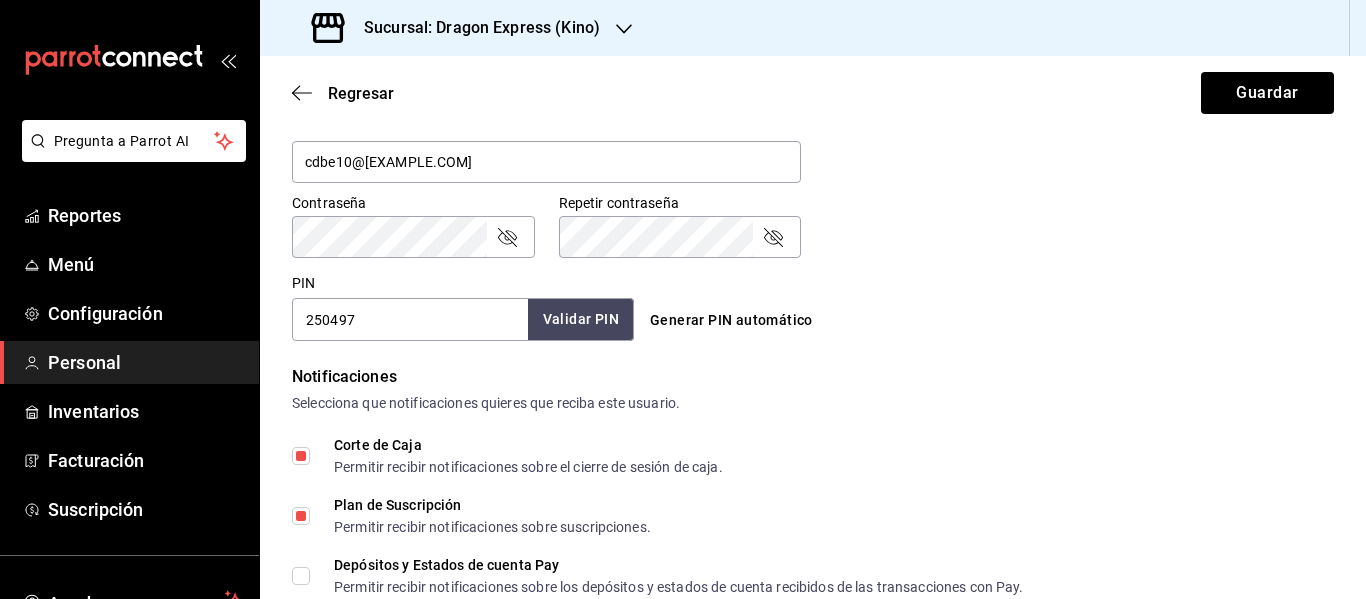 click on "Validar PIN" at bounding box center (581, 319) 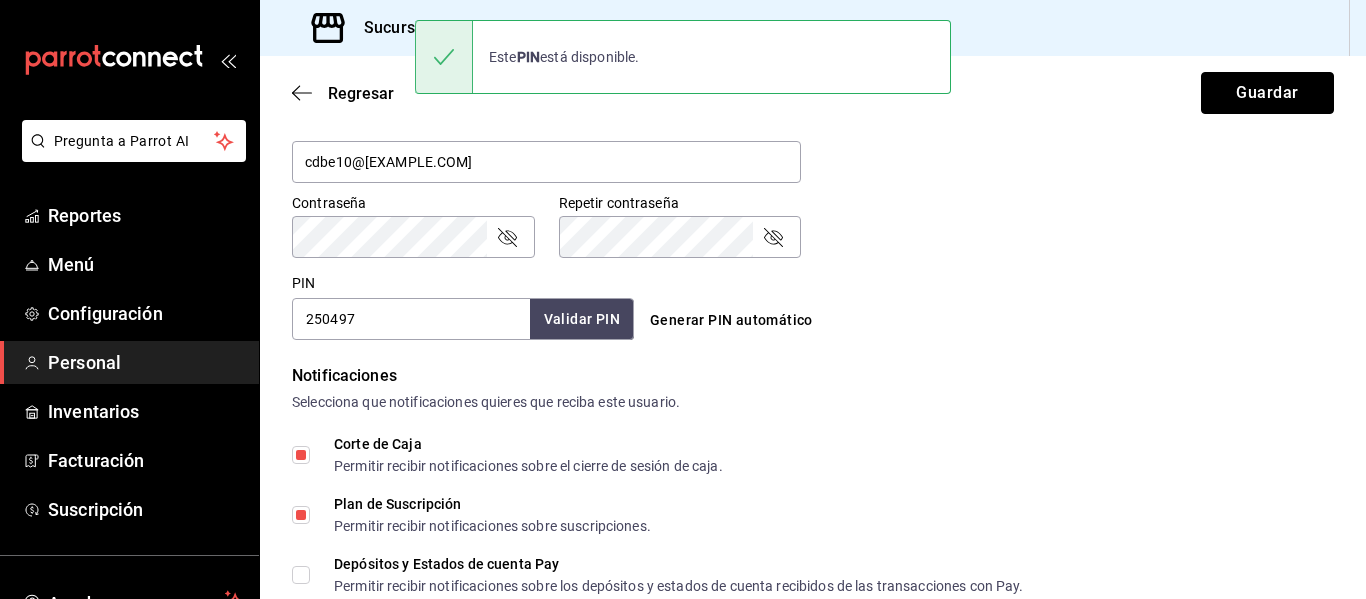 click on "Guardar" at bounding box center (1267, 93) 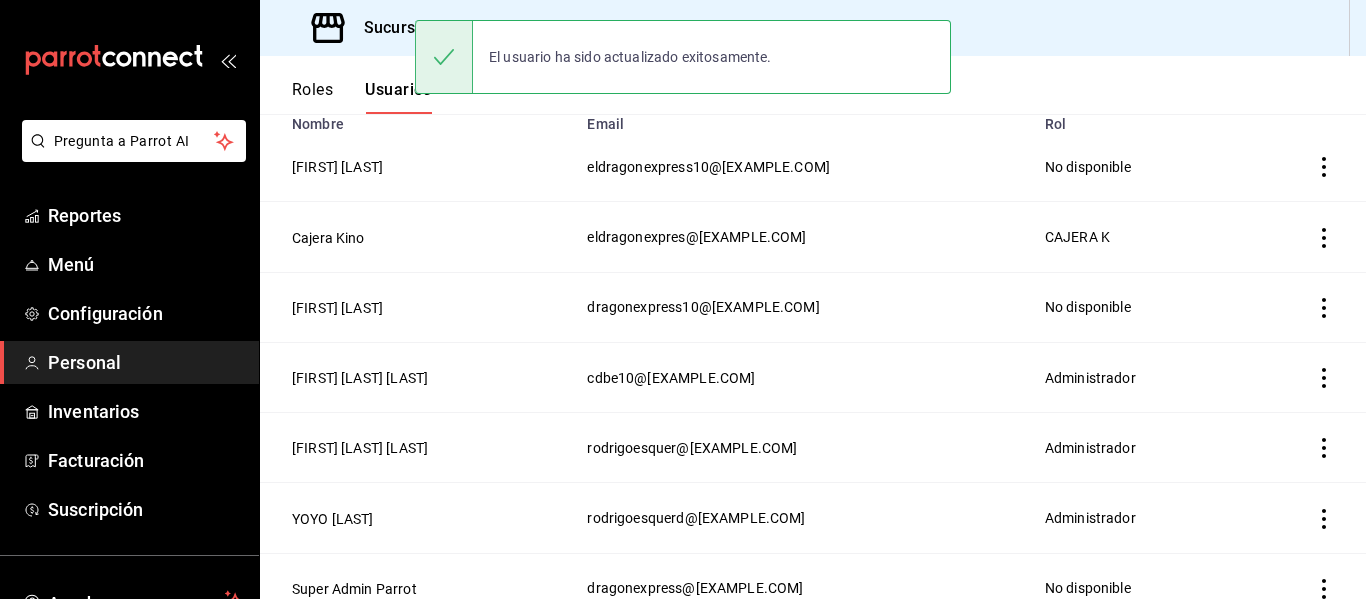 scroll, scrollTop: 200, scrollLeft: 0, axis: vertical 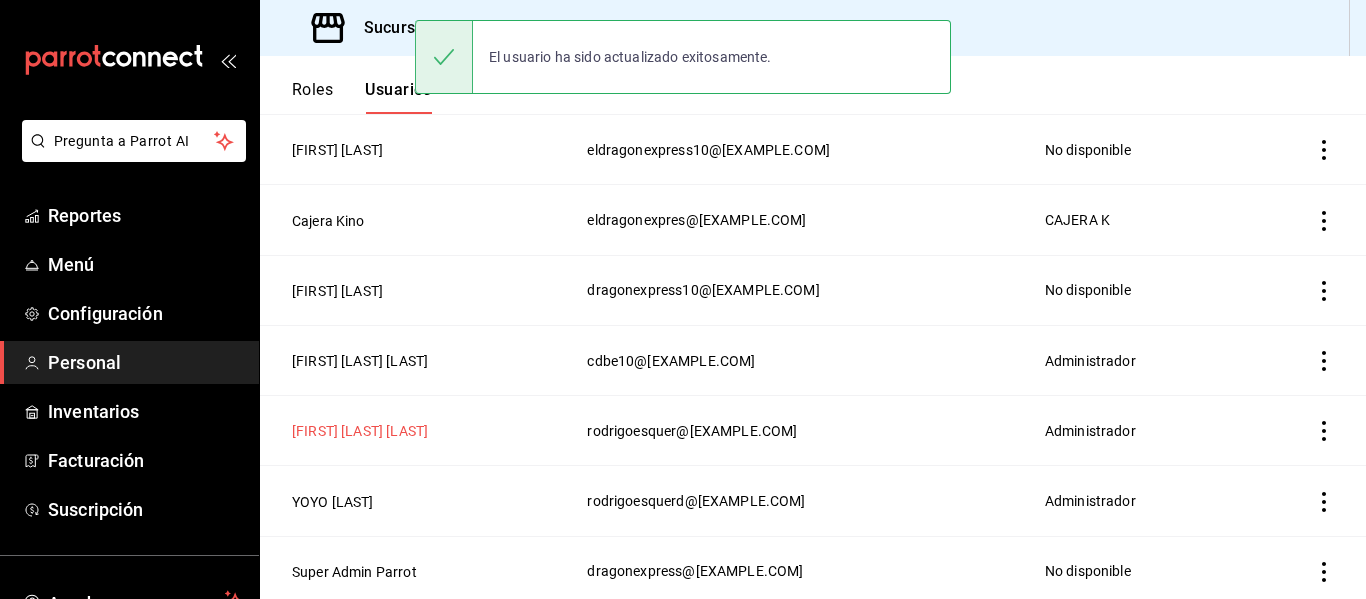 click on "[FIRST] [LAST] [LAST]" at bounding box center [360, 431] 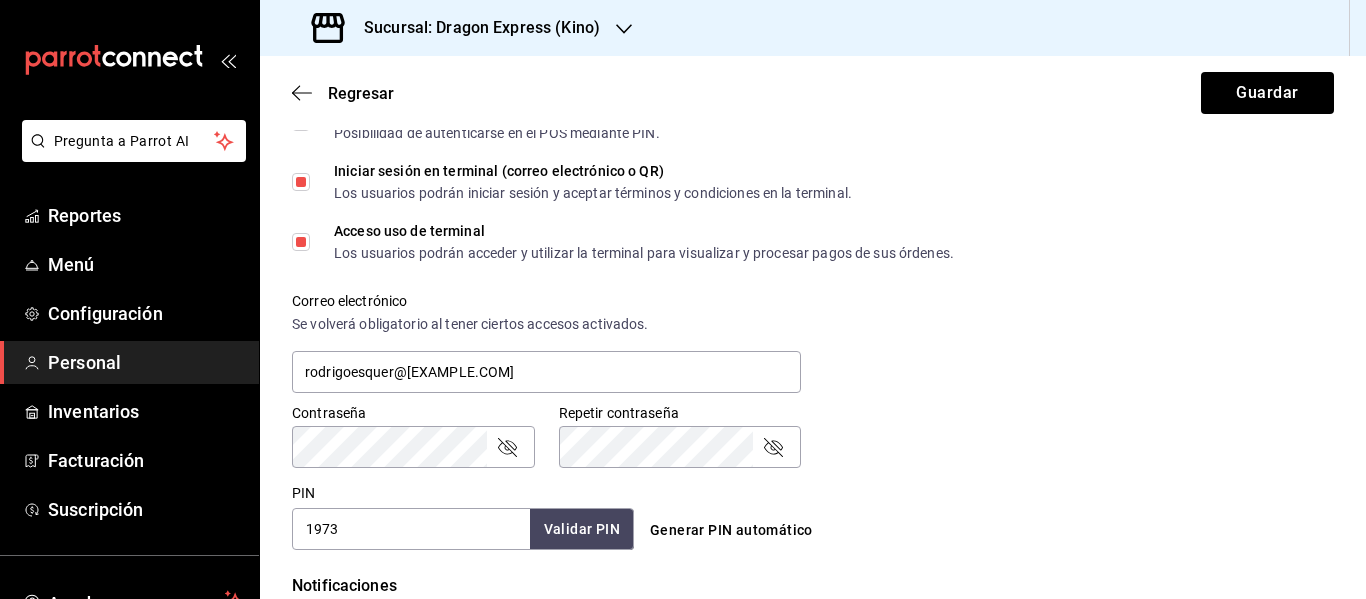 scroll, scrollTop: 600, scrollLeft: 0, axis: vertical 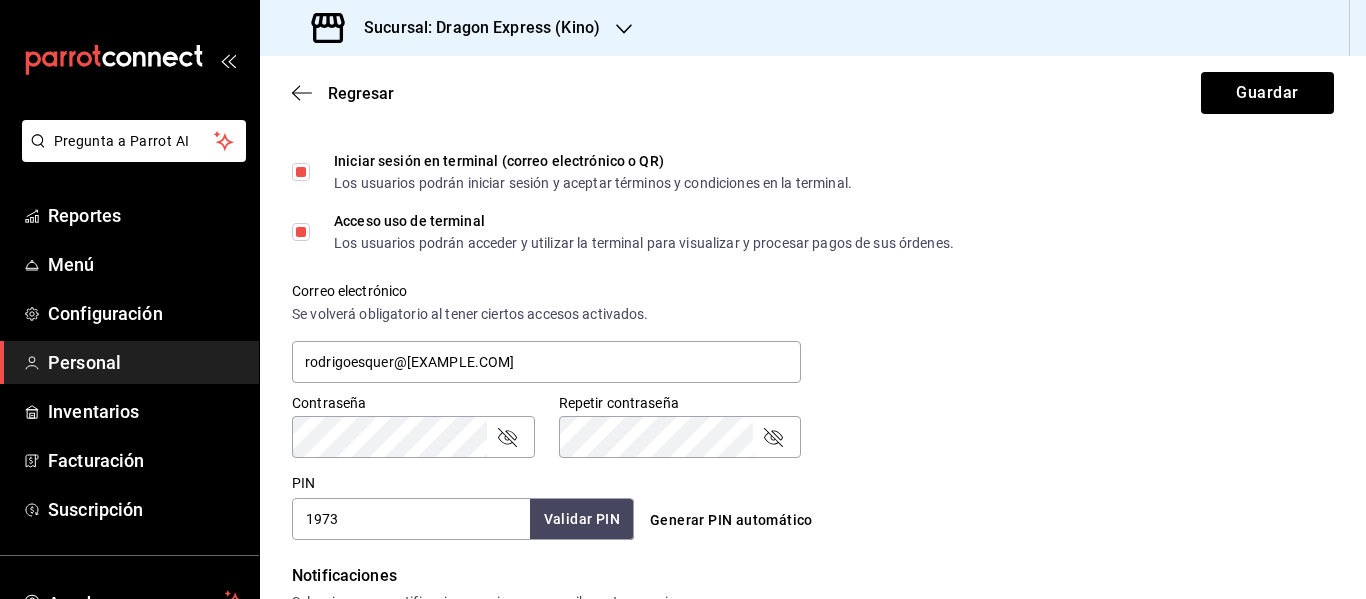 click on "1973" at bounding box center [411, 519] 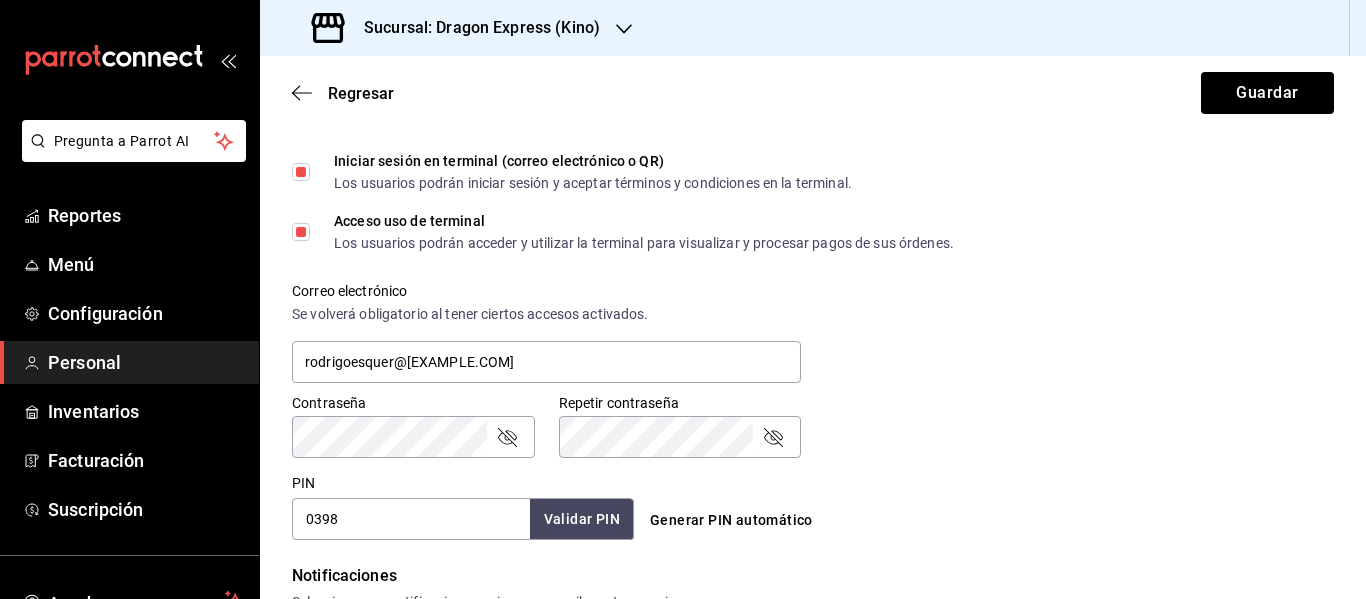 type on "0398" 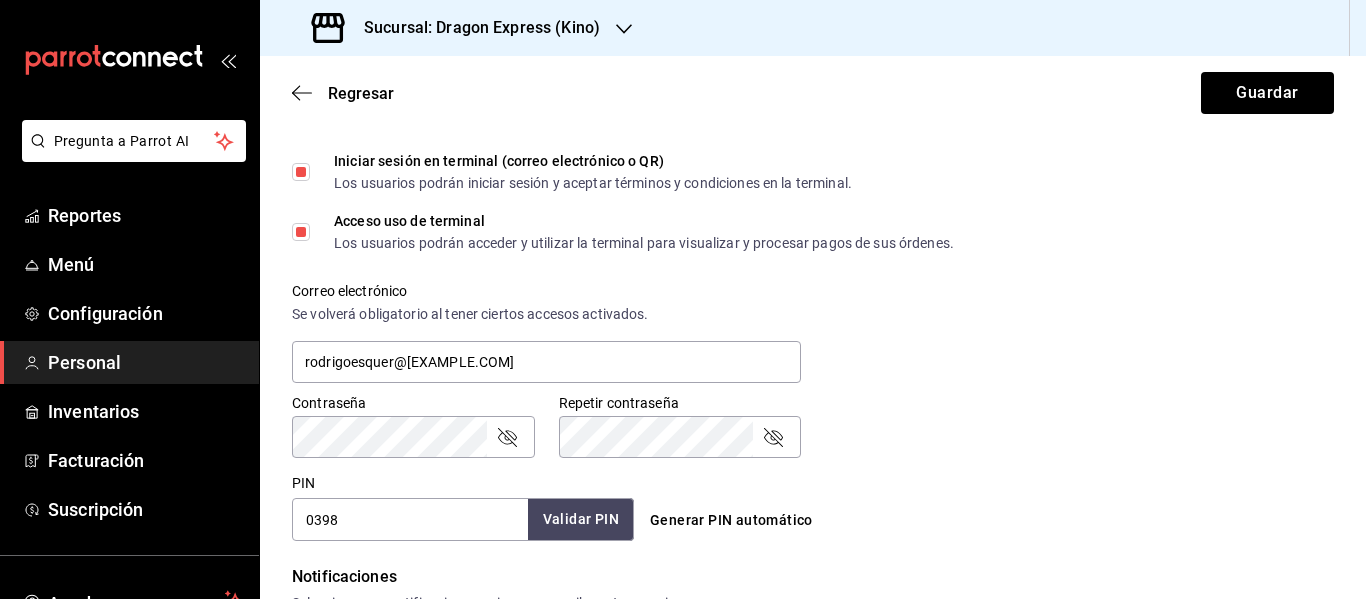 click on "Validar PIN" at bounding box center [581, 519] 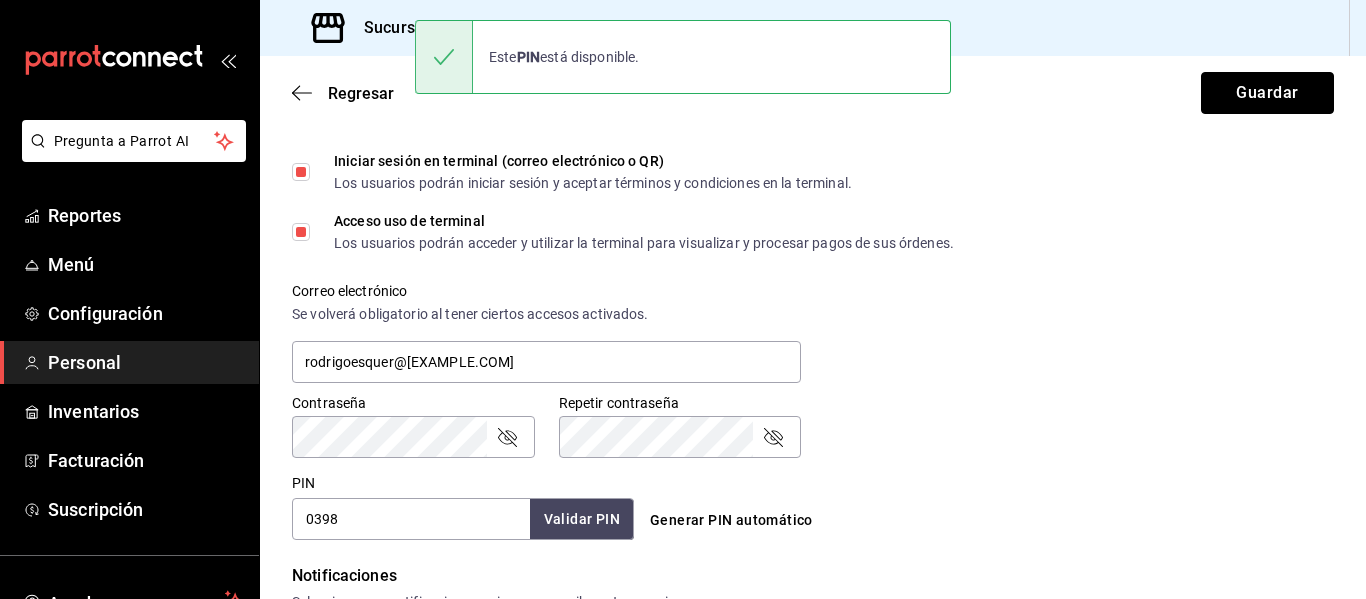 click on "Guardar" at bounding box center [1267, 93] 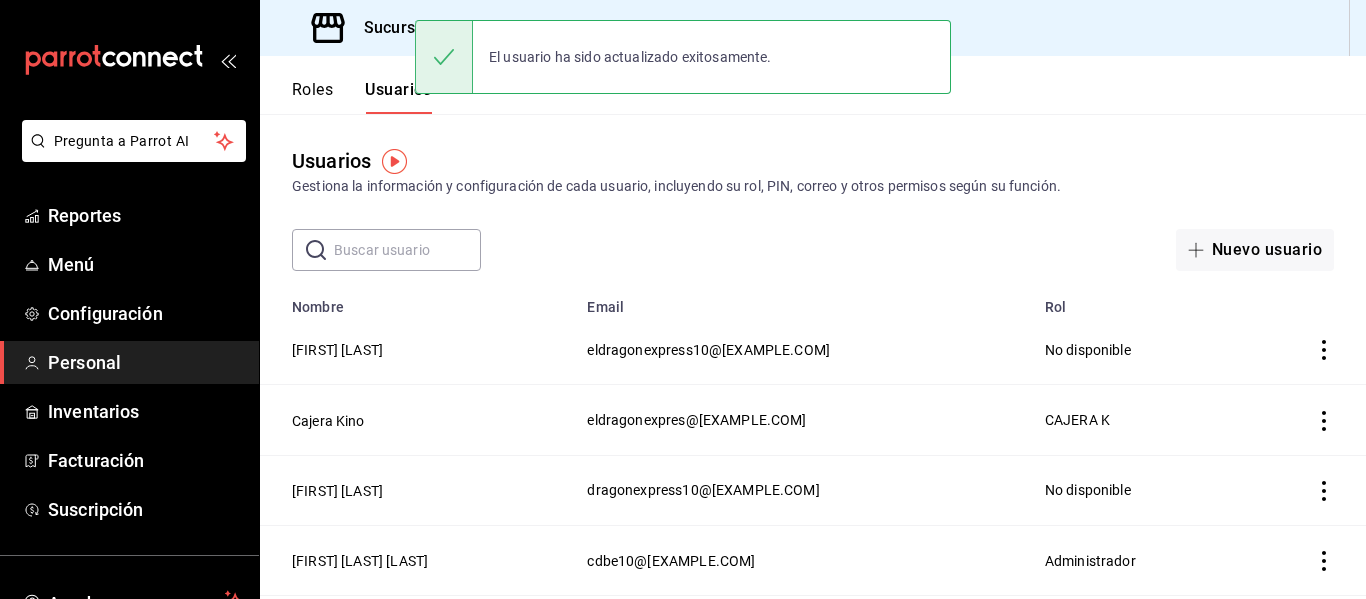 scroll, scrollTop: 200, scrollLeft: 0, axis: vertical 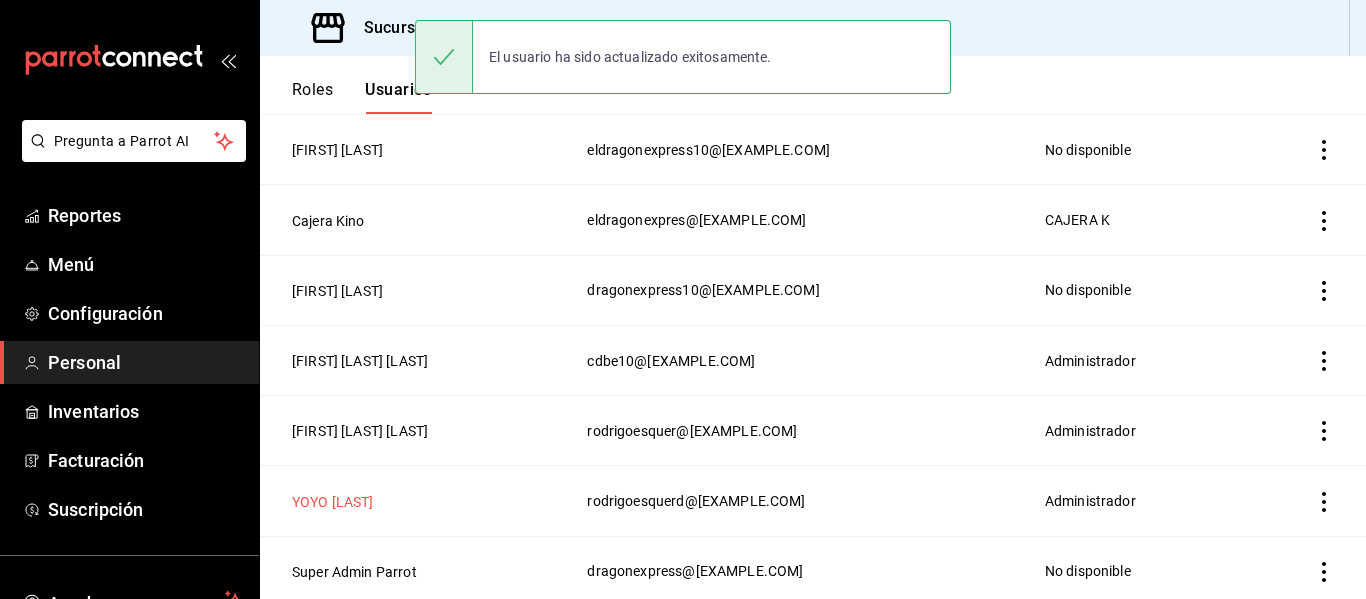 click on "YOYO [LAST]" at bounding box center (333, 502) 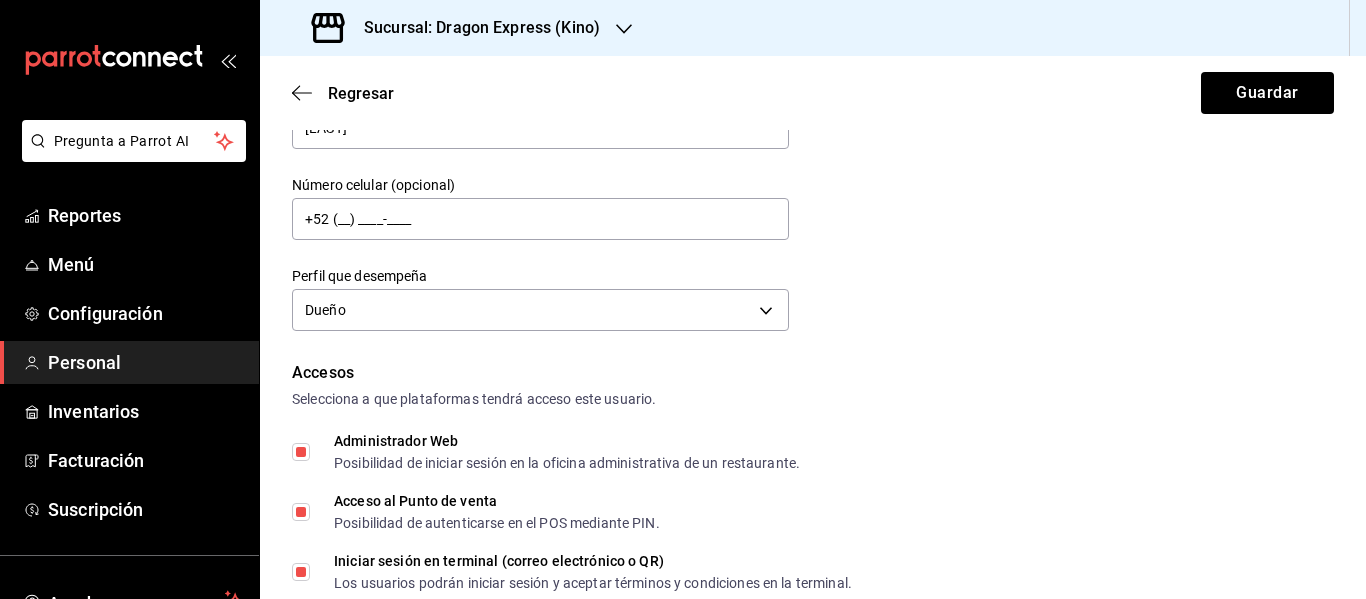 scroll, scrollTop: 0, scrollLeft: 0, axis: both 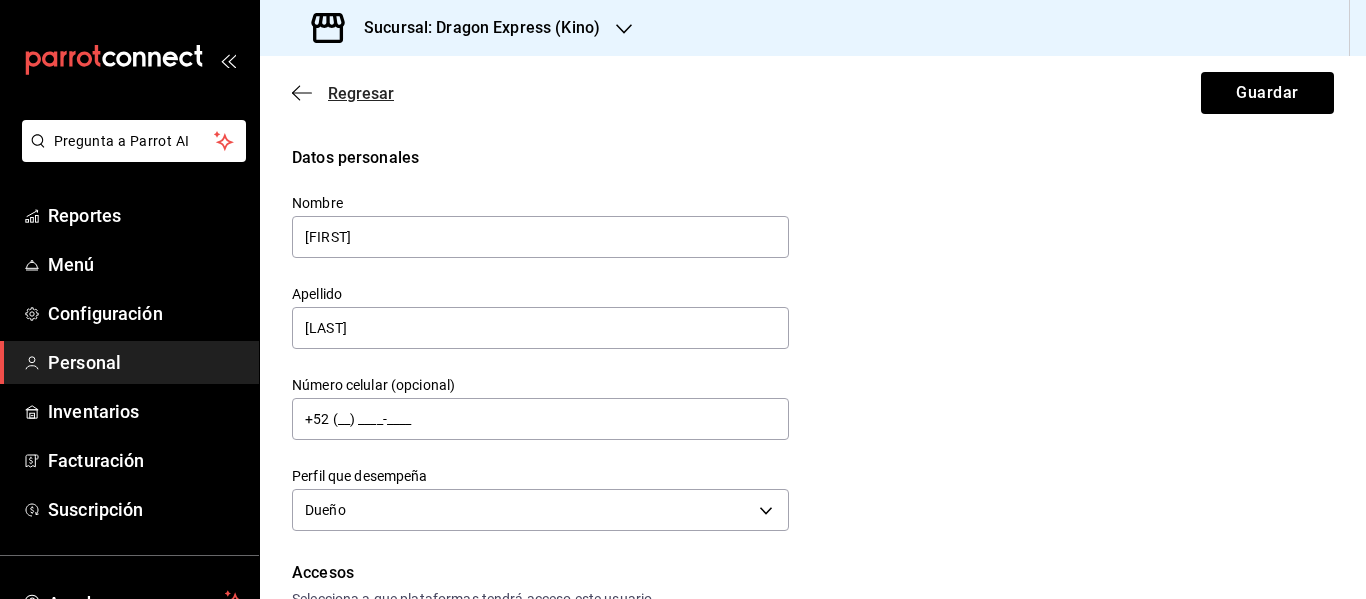 click on "Regresar" at bounding box center [361, 93] 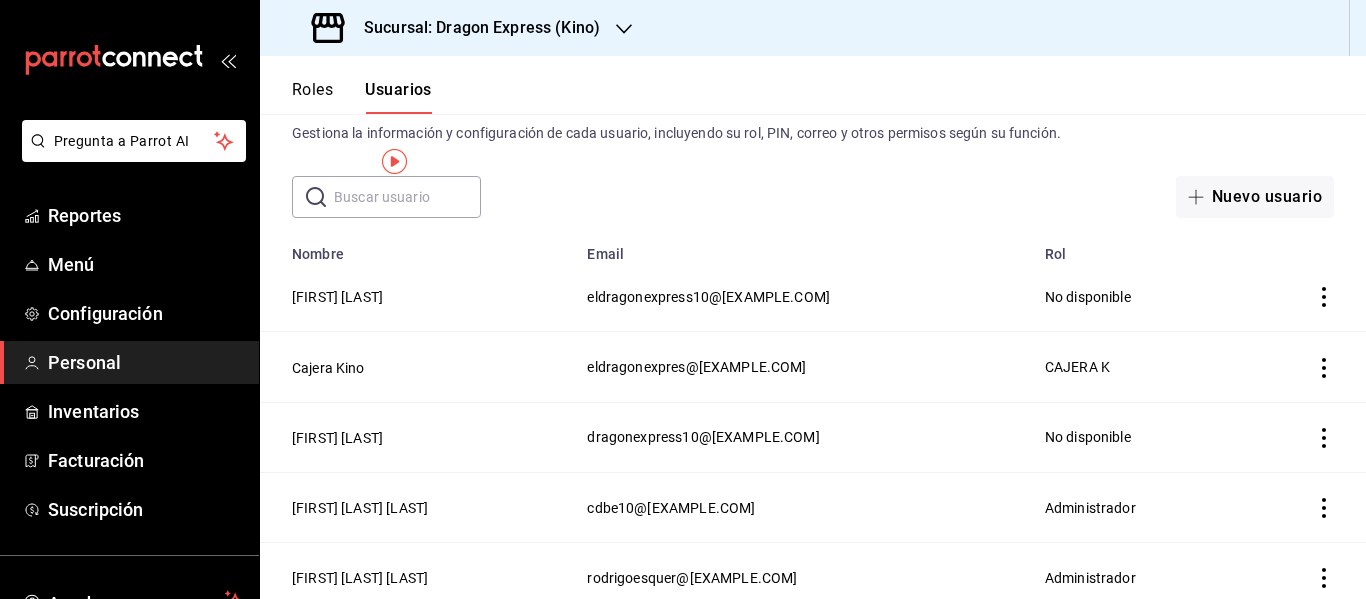 scroll, scrollTop: 0, scrollLeft: 0, axis: both 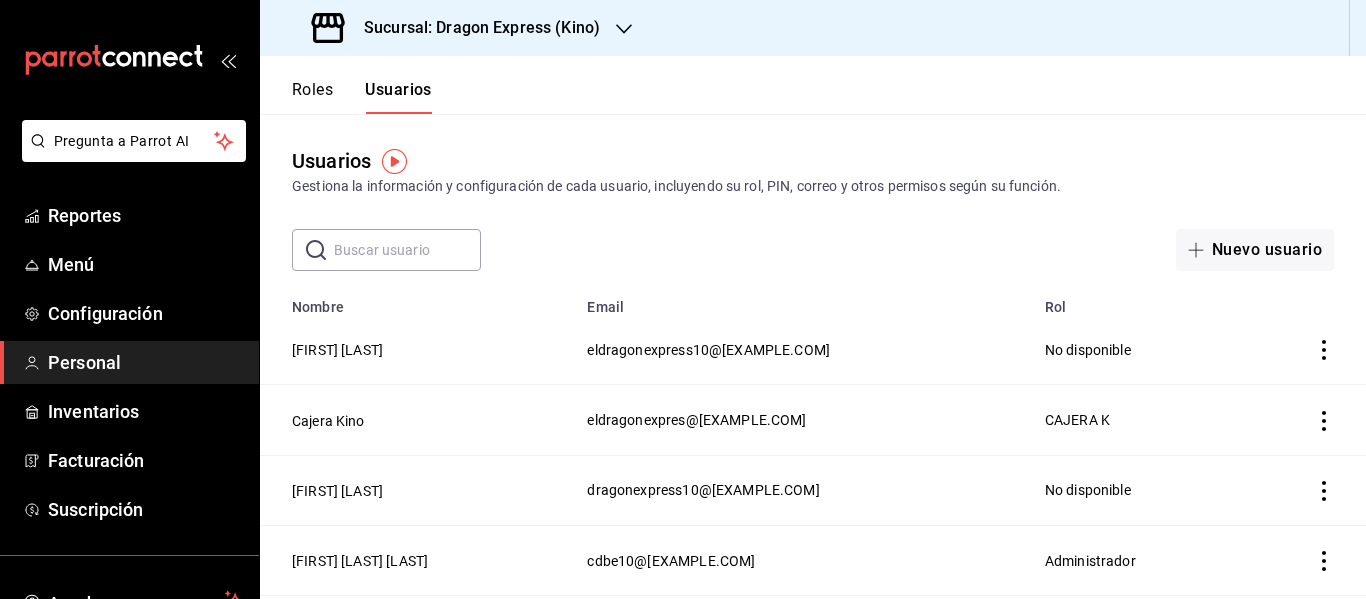click on "Roles" at bounding box center [312, 97] 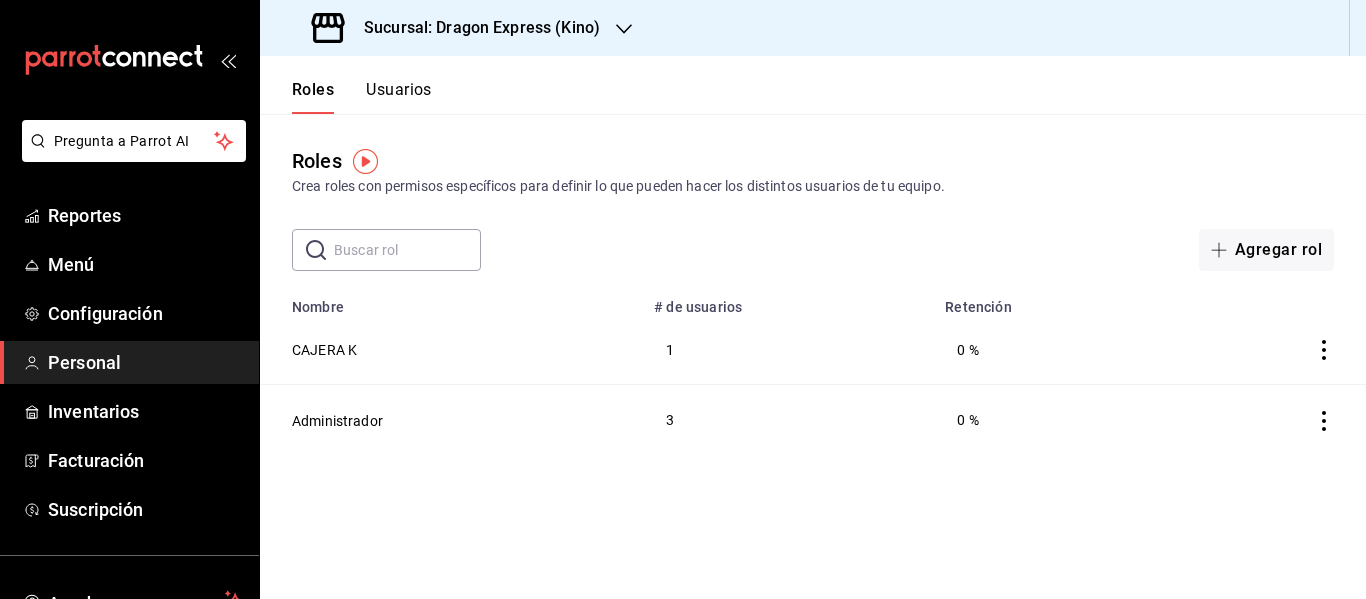 click 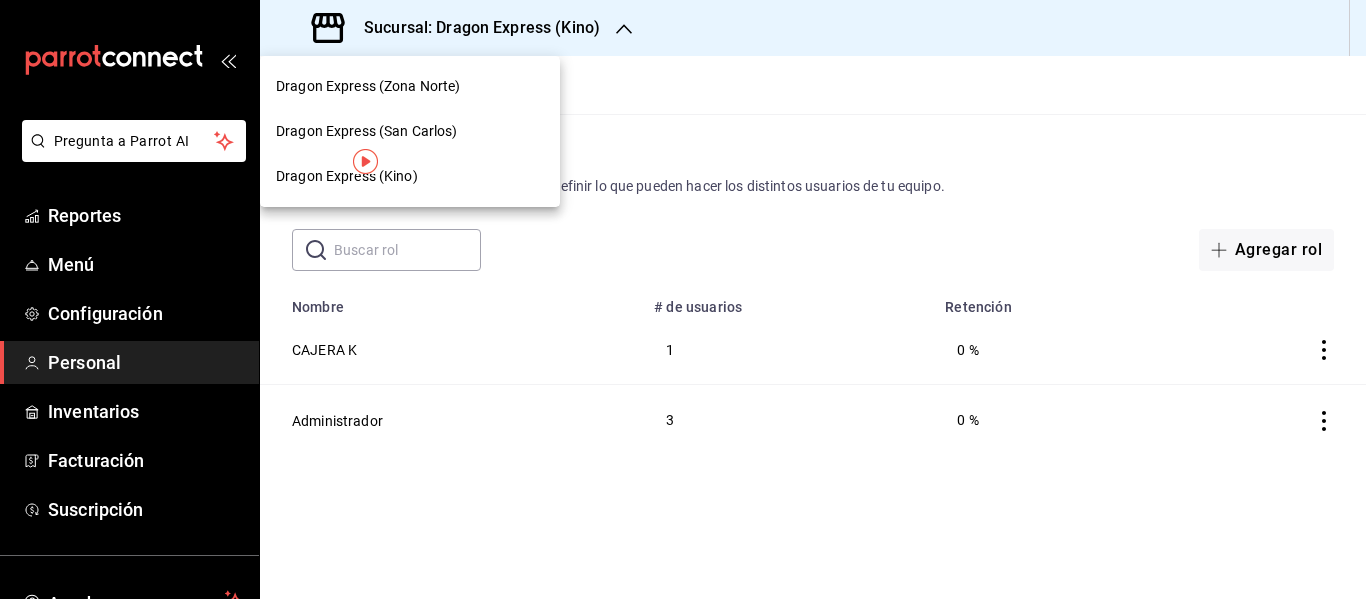 click on "Dragon Express (Zona Norte)" at bounding box center (368, 86) 